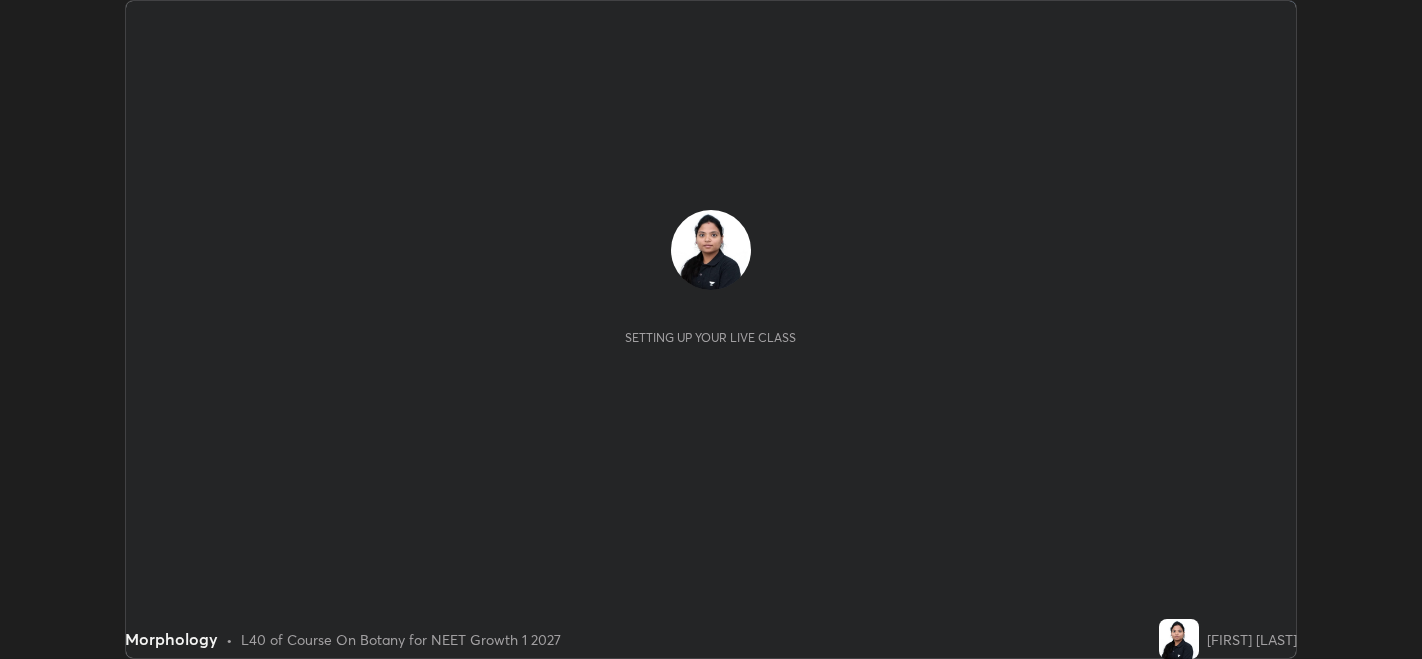 scroll, scrollTop: 0, scrollLeft: 0, axis: both 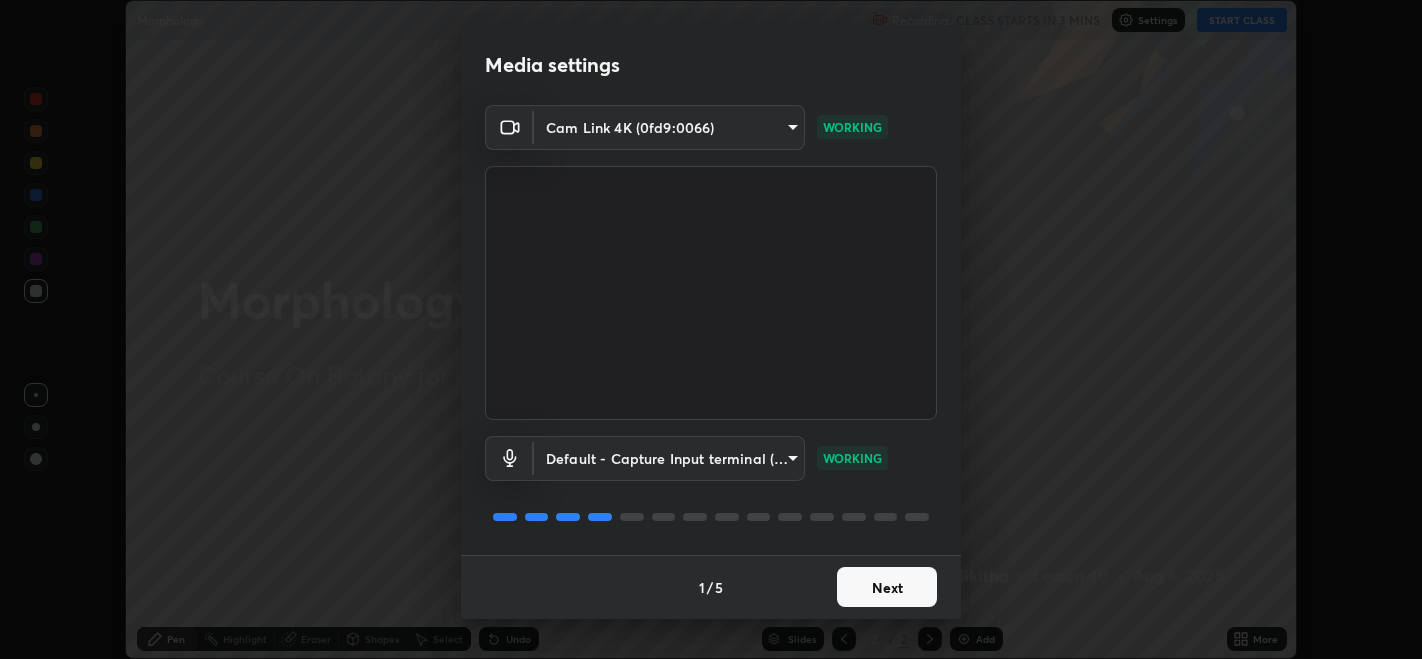 click on "Next" at bounding box center (887, 587) 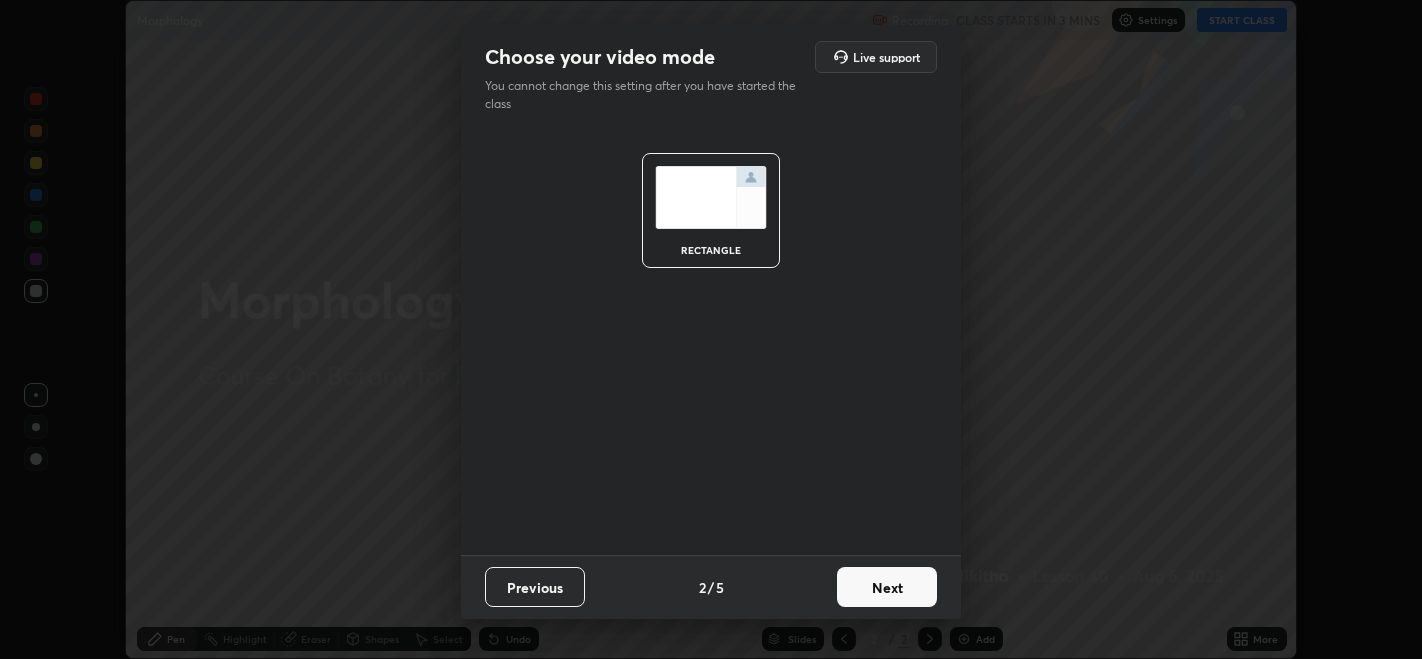 click on "Next" at bounding box center (887, 587) 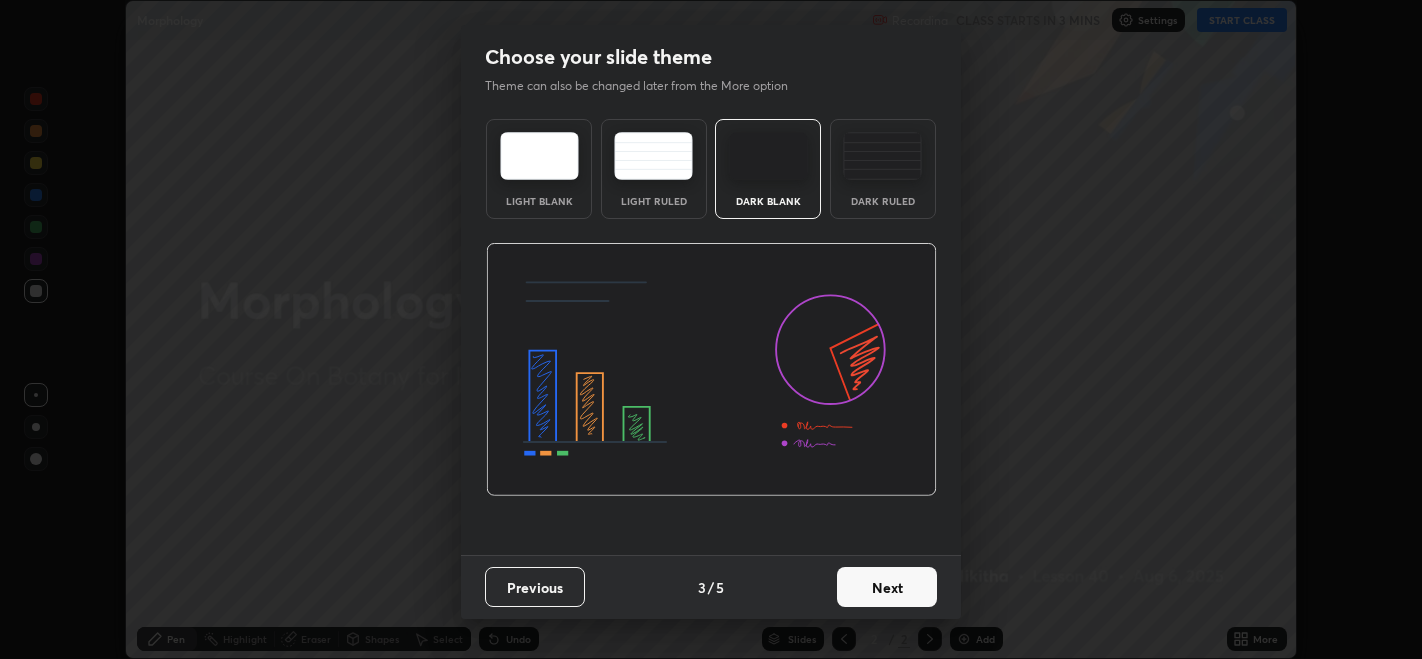 click on "Next" at bounding box center [887, 587] 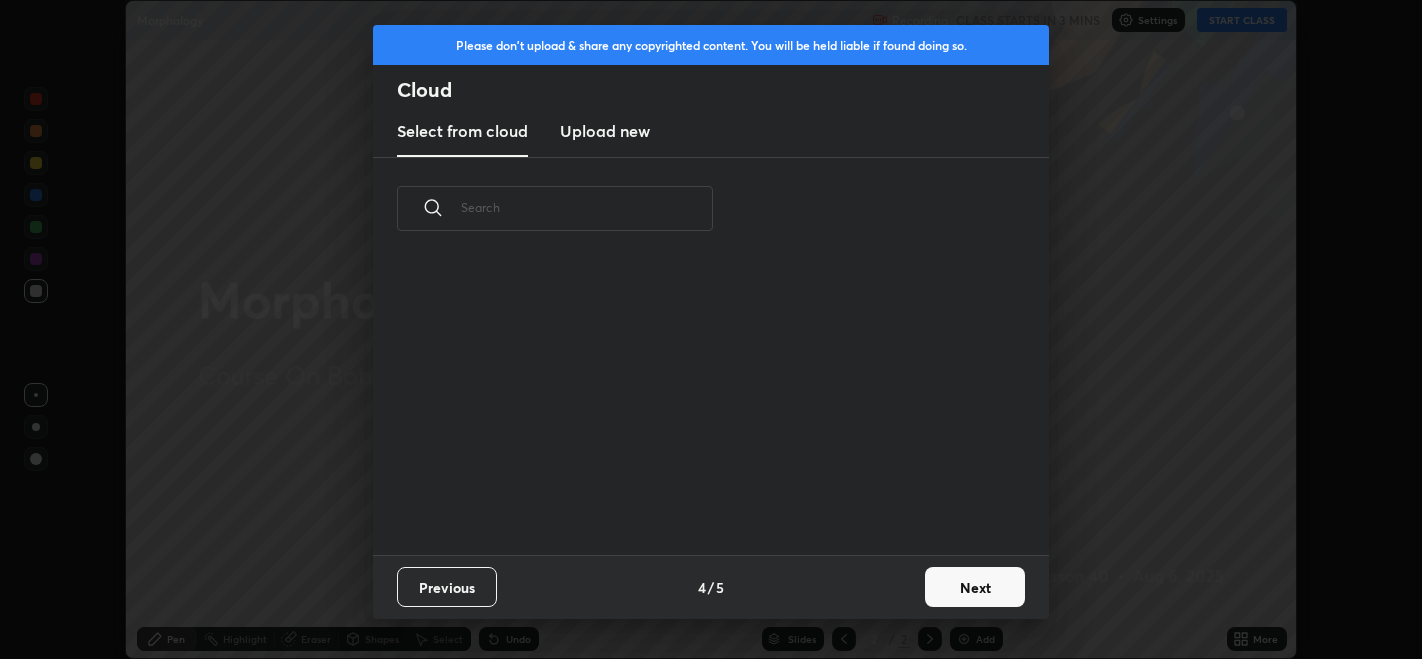 click on "Next" at bounding box center (975, 587) 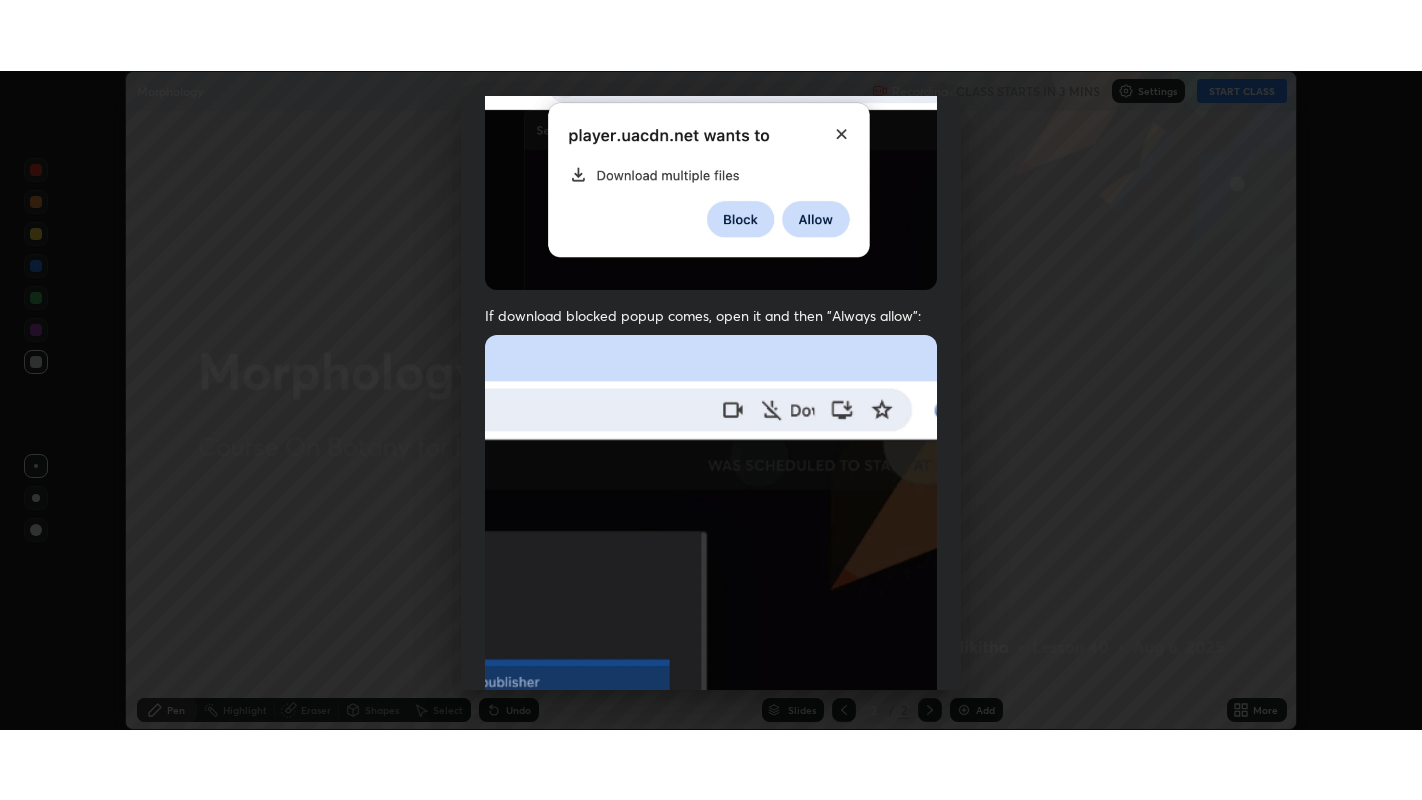 scroll, scrollTop: 405, scrollLeft: 0, axis: vertical 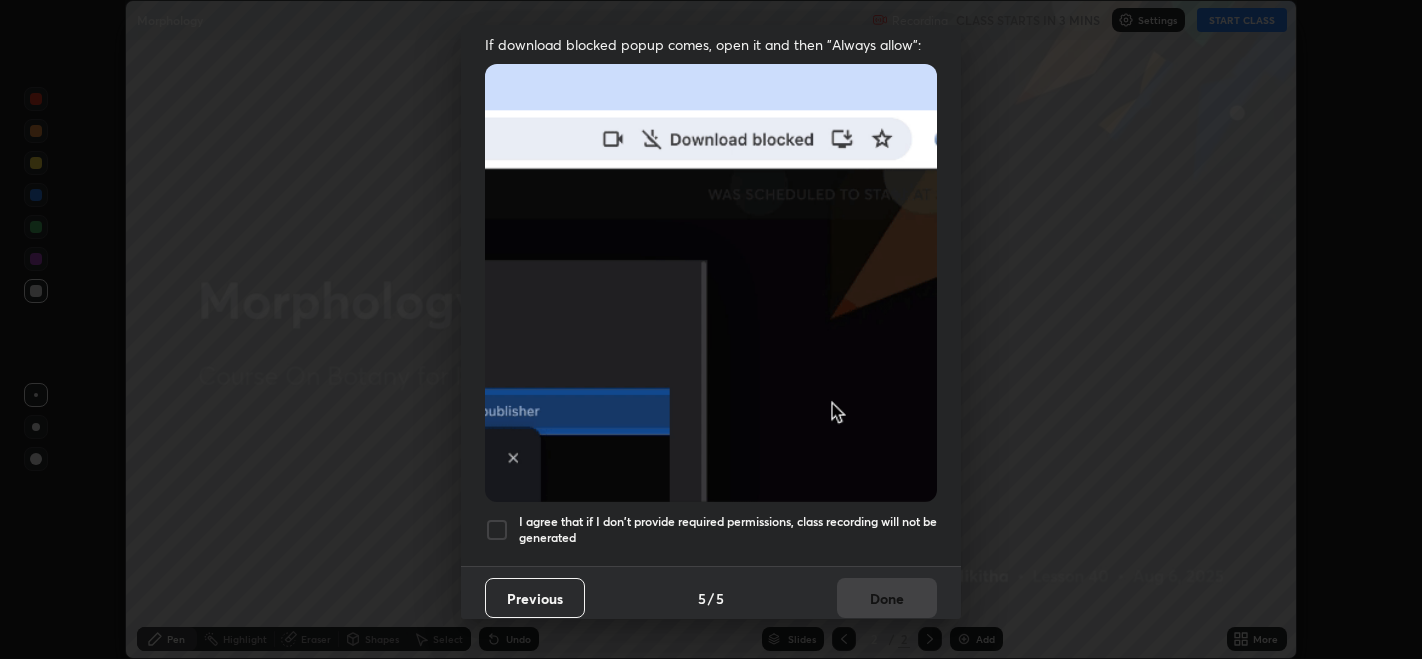 click at bounding box center [497, 530] 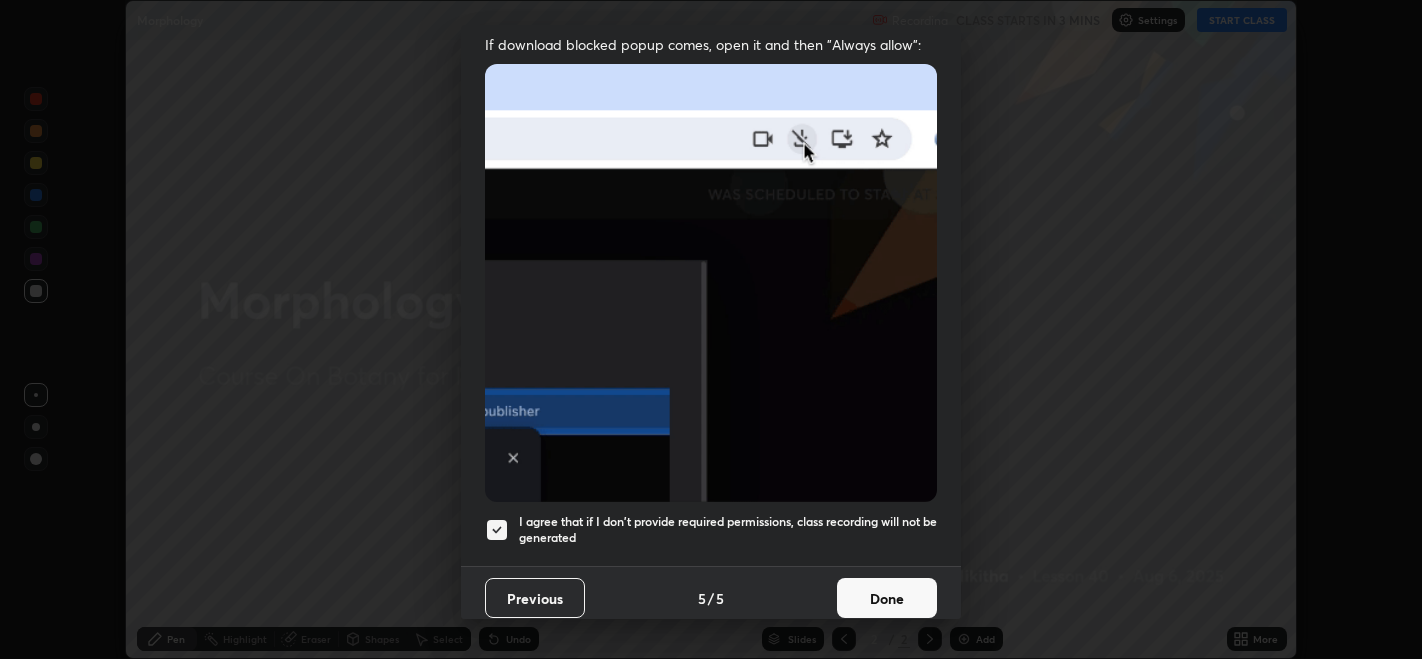 click on "Done" at bounding box center [887, 598] 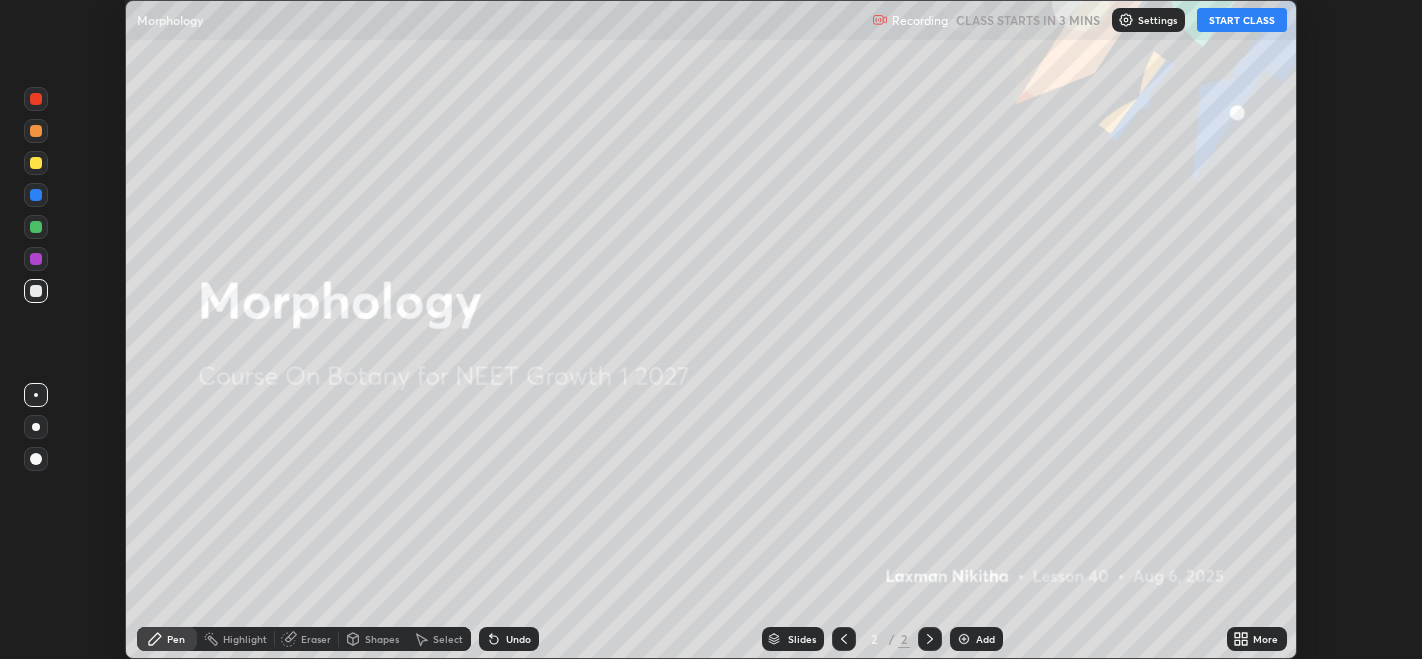 click on "START CLASS" at bounding box center [1242, 20] 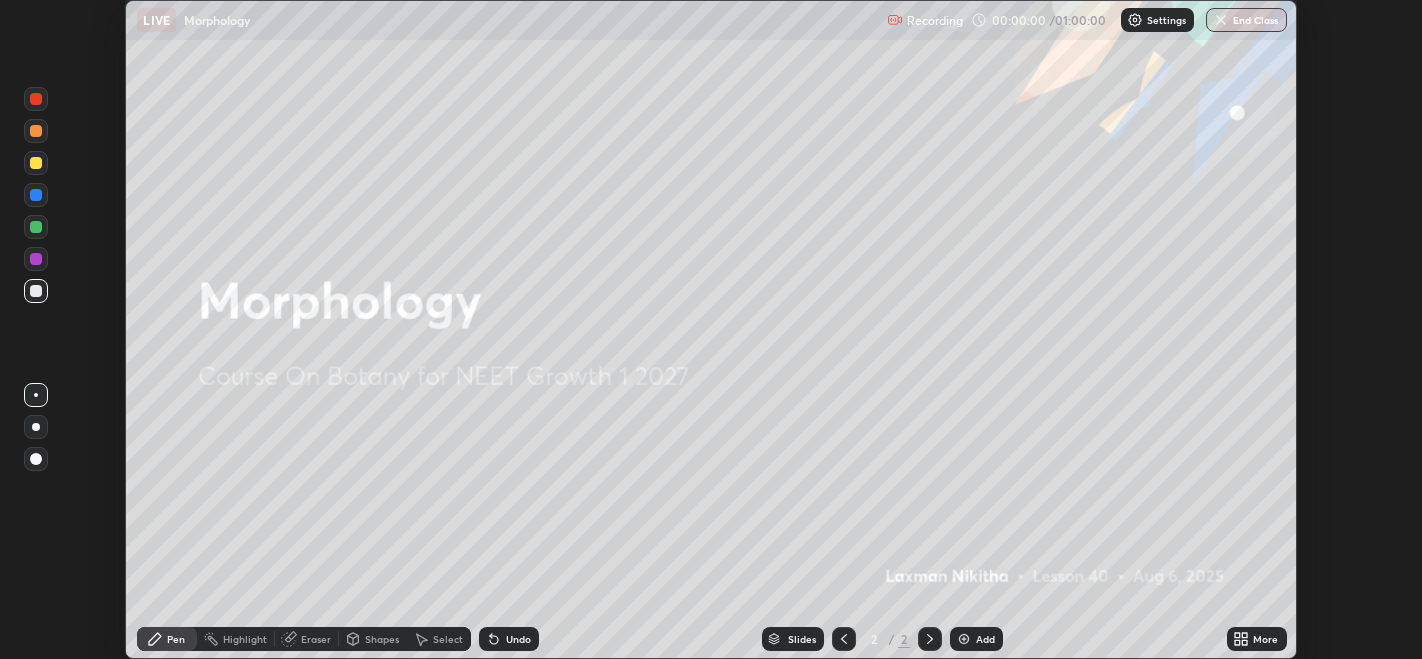 click on "More" at bounding box center (1265, 639) 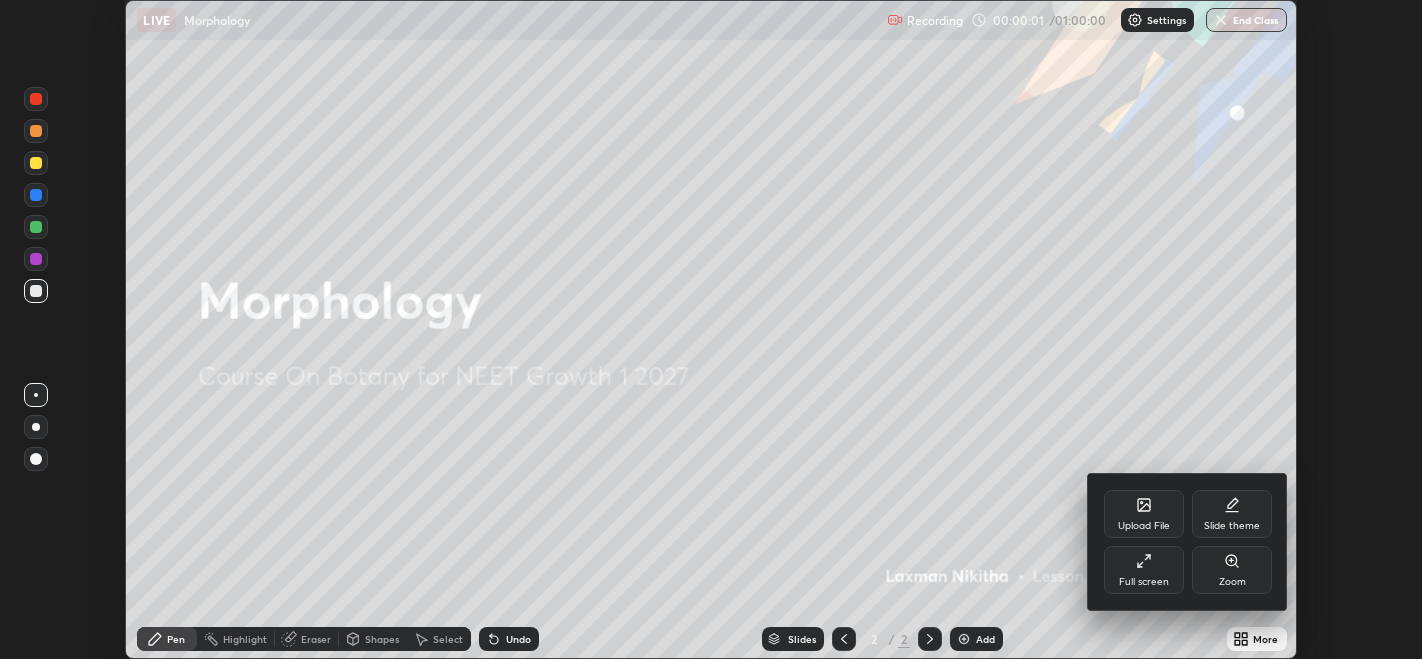 click on "Full screen" at bounding box center [1144, 582] 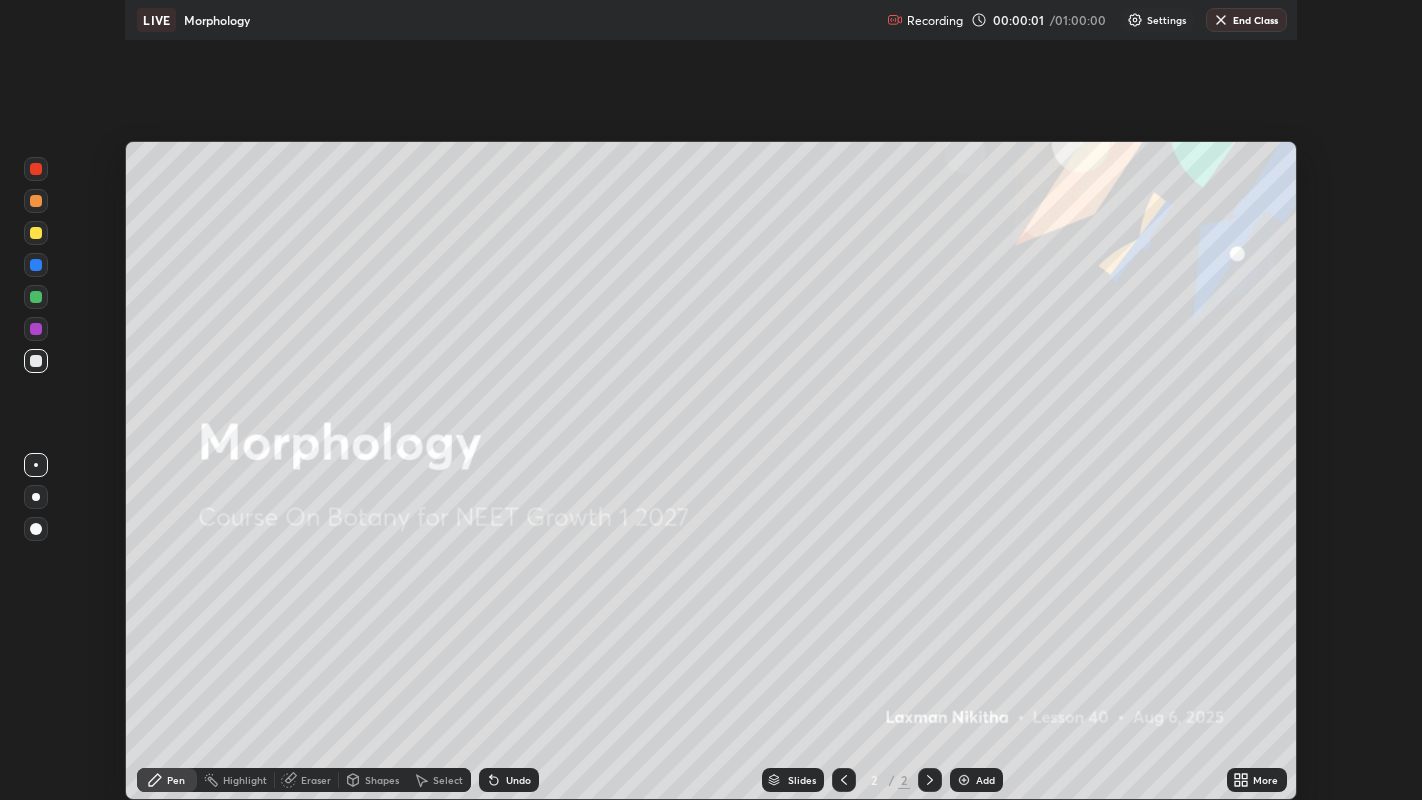scroll, scrollTop: 99200, scrollLeft: 98577, axis: both 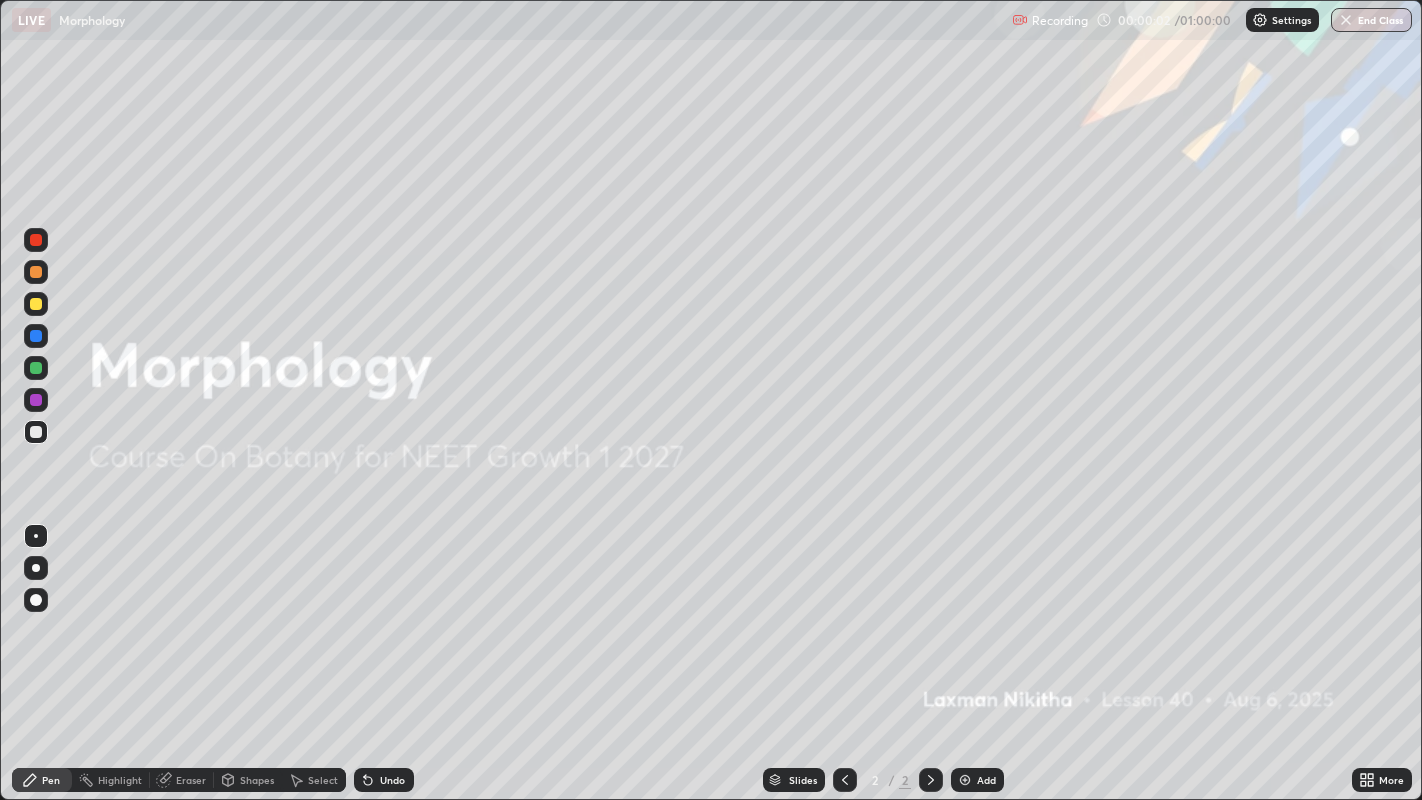 click on "Add" at bounding box center (986, 780) 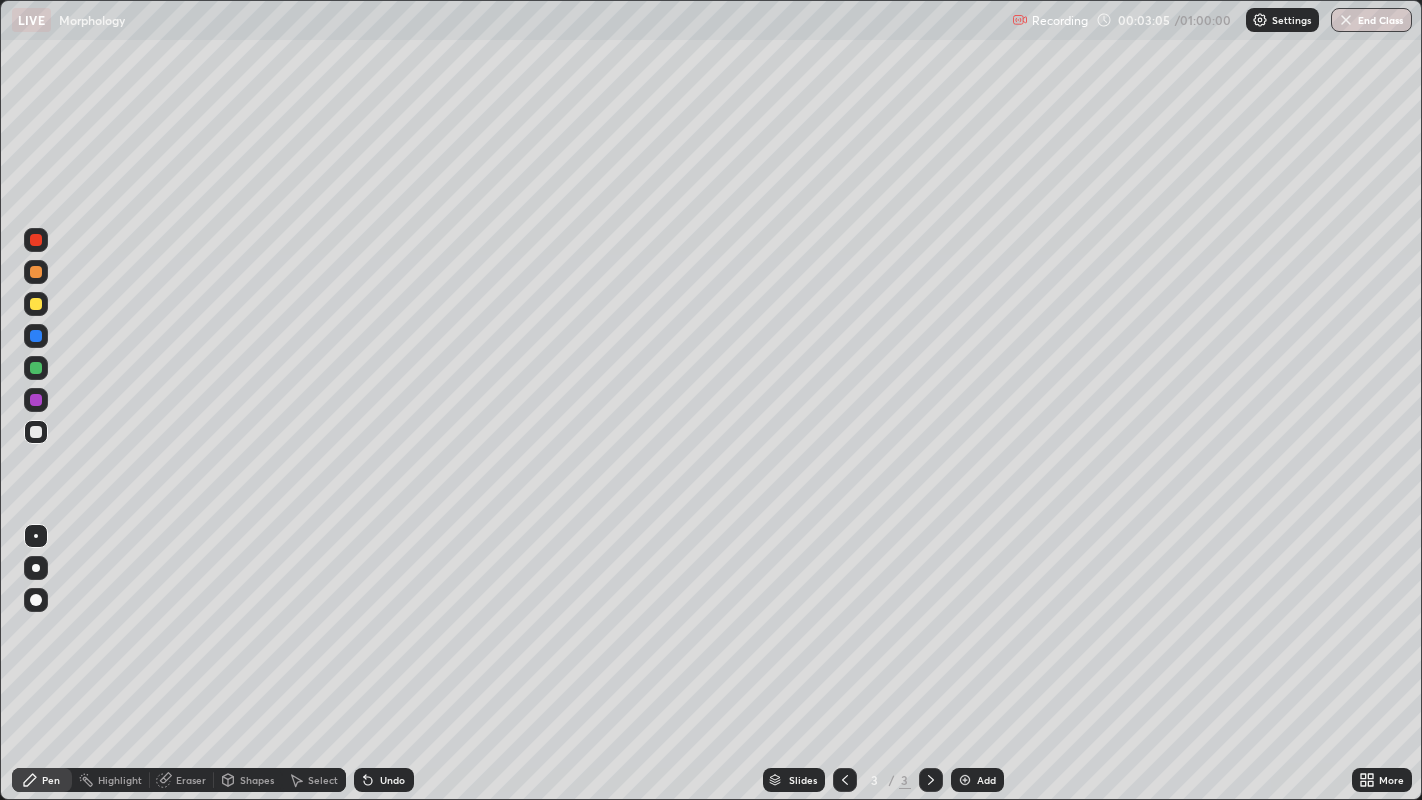 click at bounding box center (36, 304) 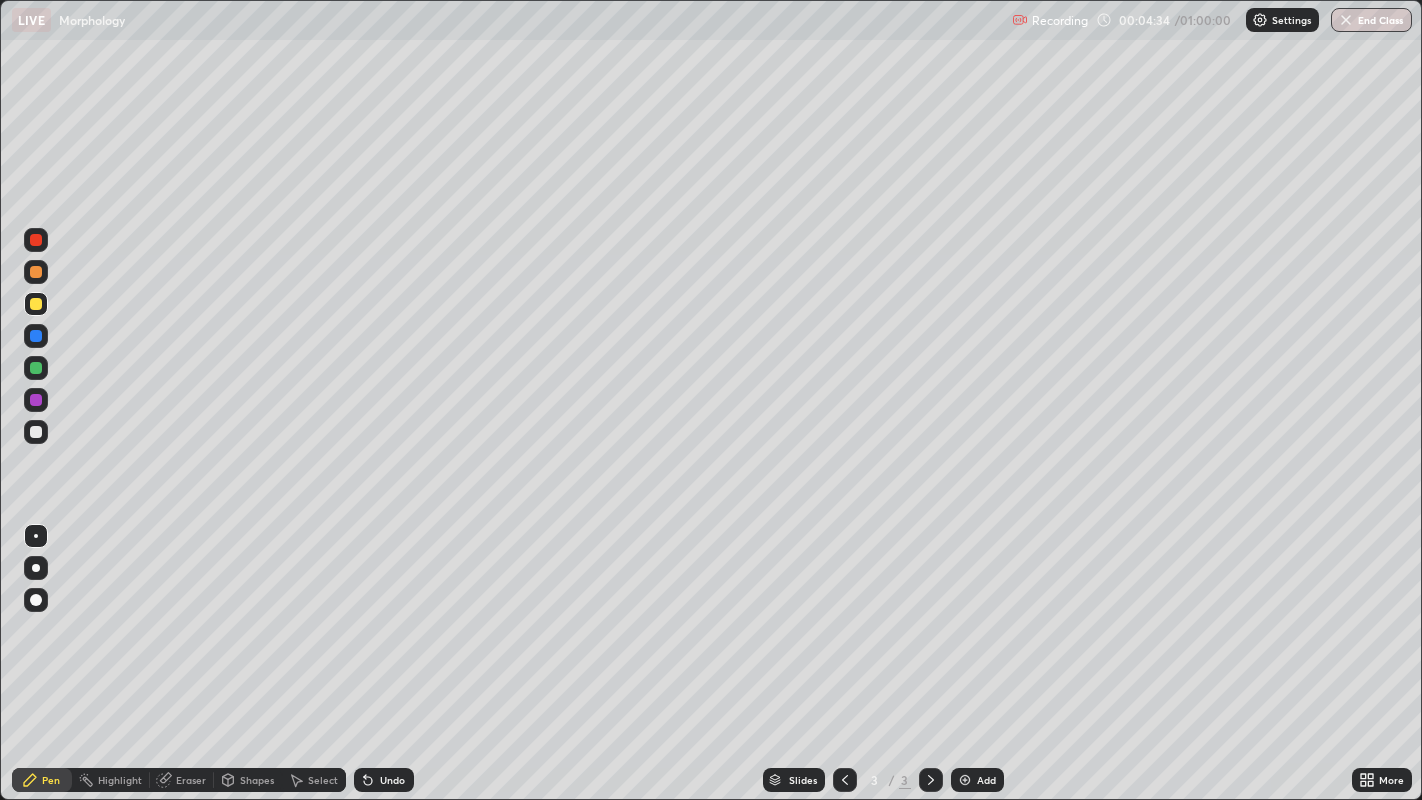 click at bounding box center [36, 400] 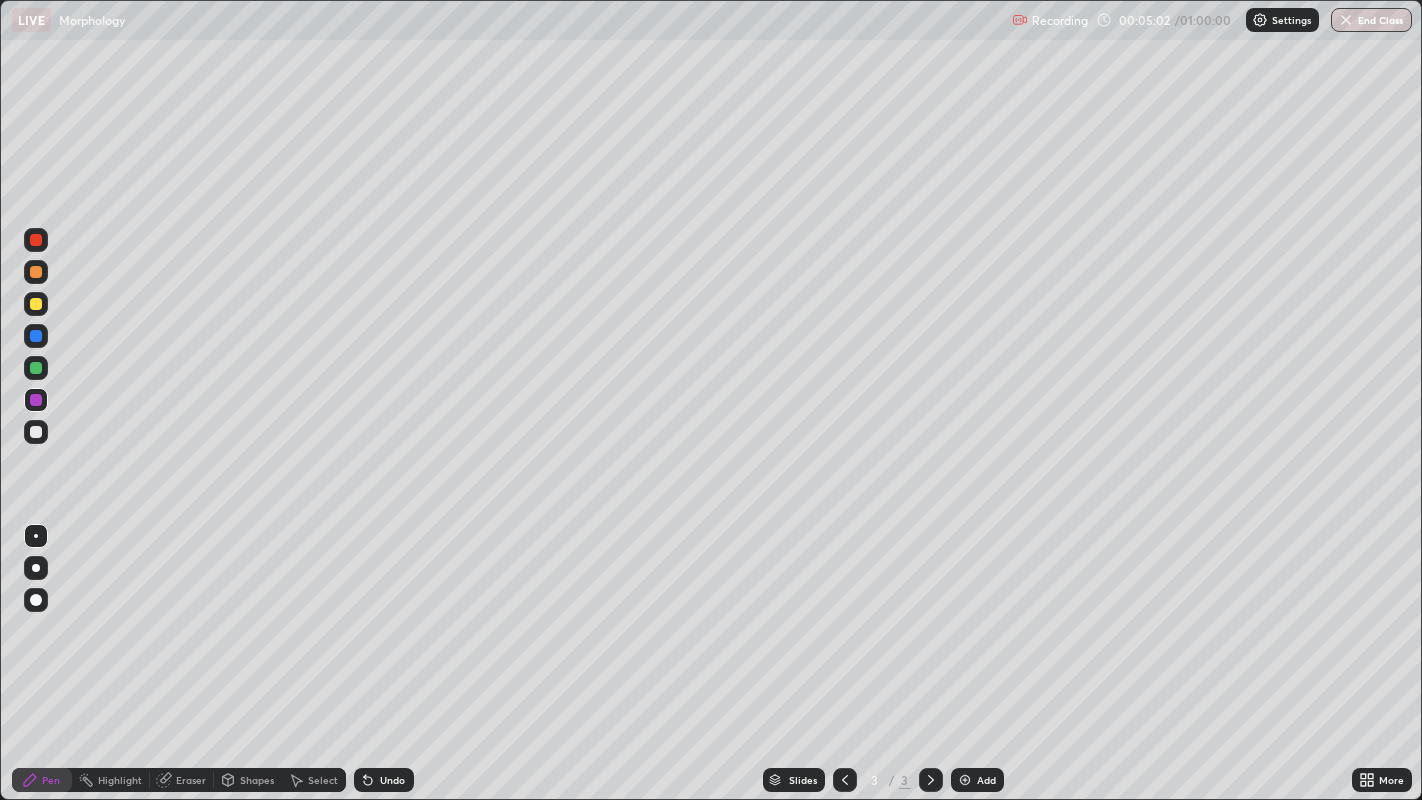 click at bounding box center [36, 432] 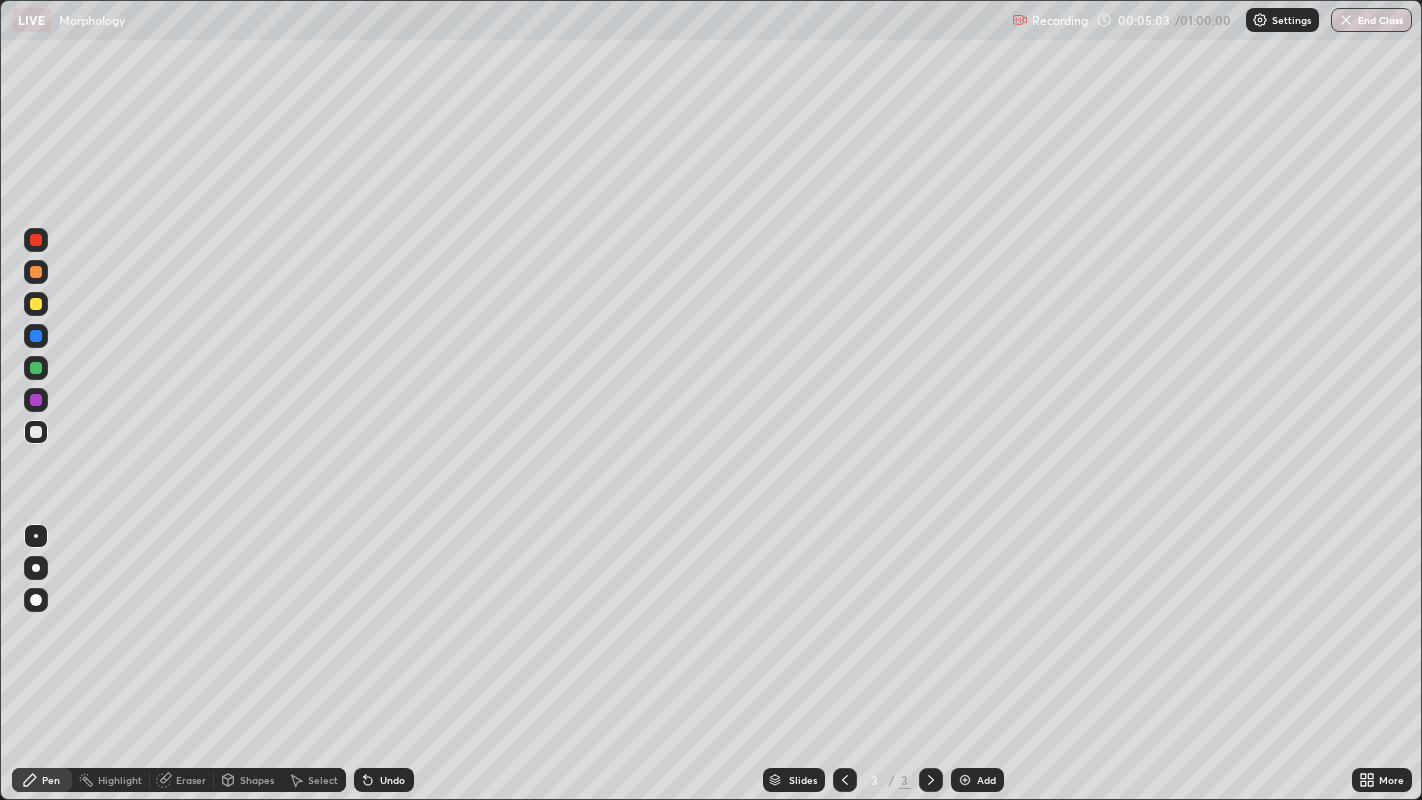 click at bounding box center (36, 368) 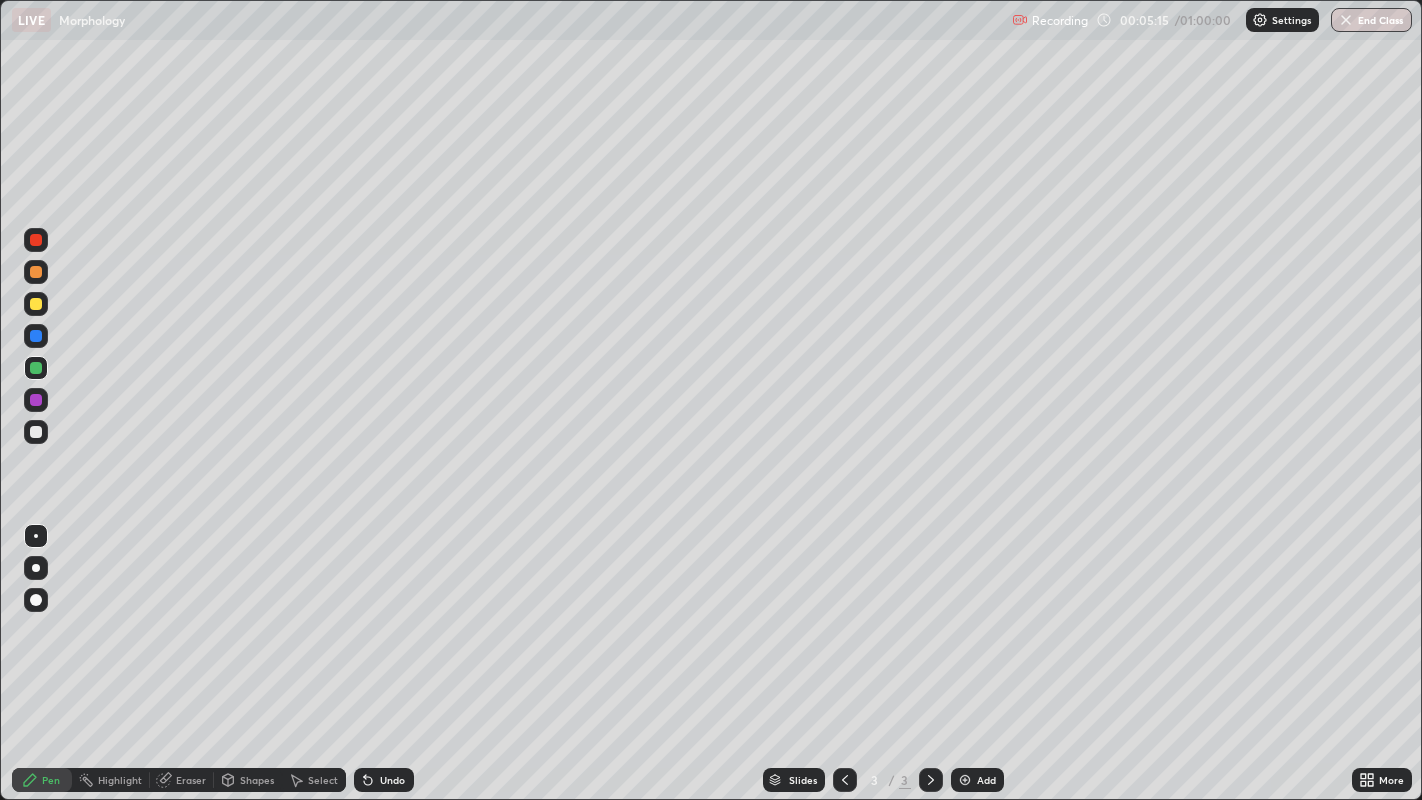 click on "Undo" at bounding box center (384, 780) 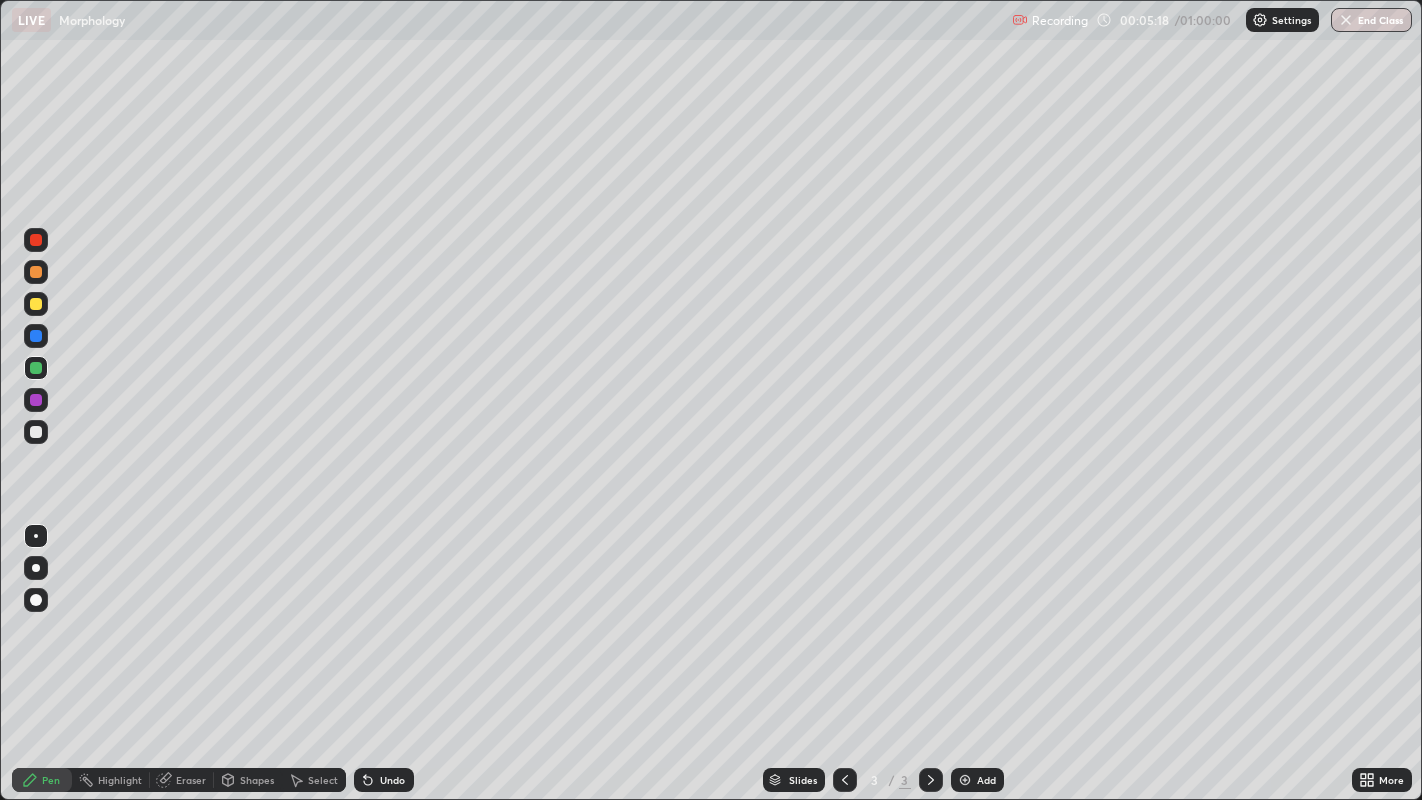 click on "Undo" at bounding box center [392, 780] 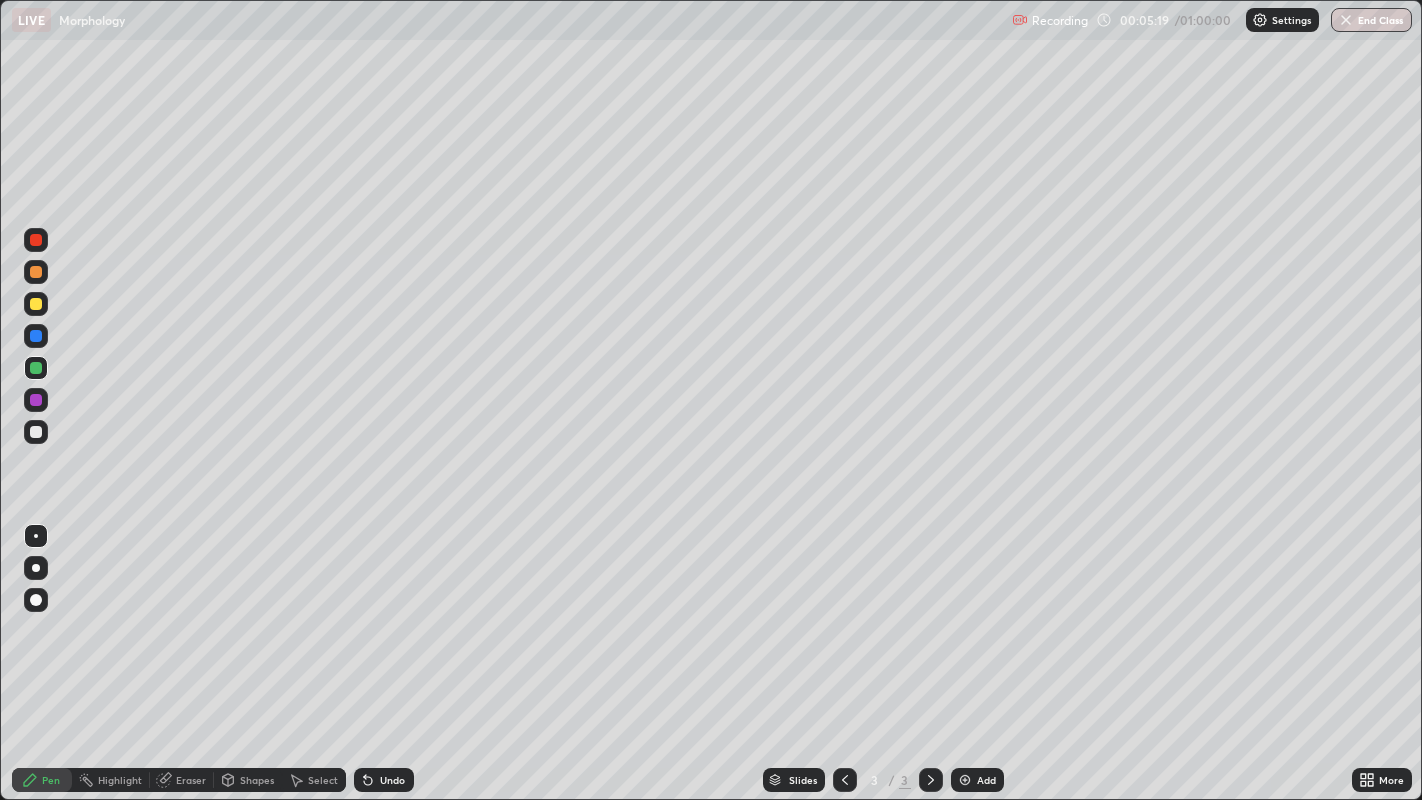 click on "Undo" at bounding box center (392, 780) 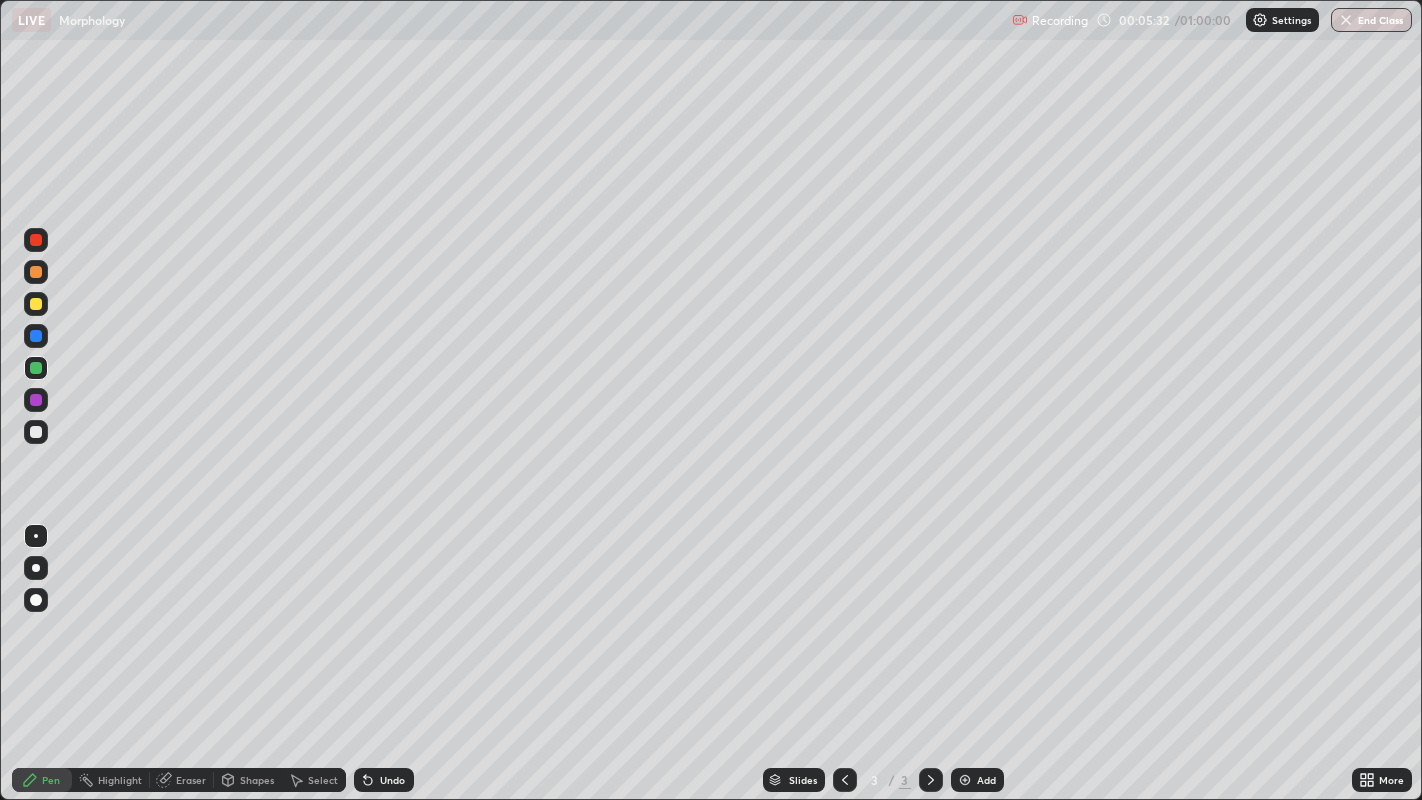 click at bounding box center [36, 432] 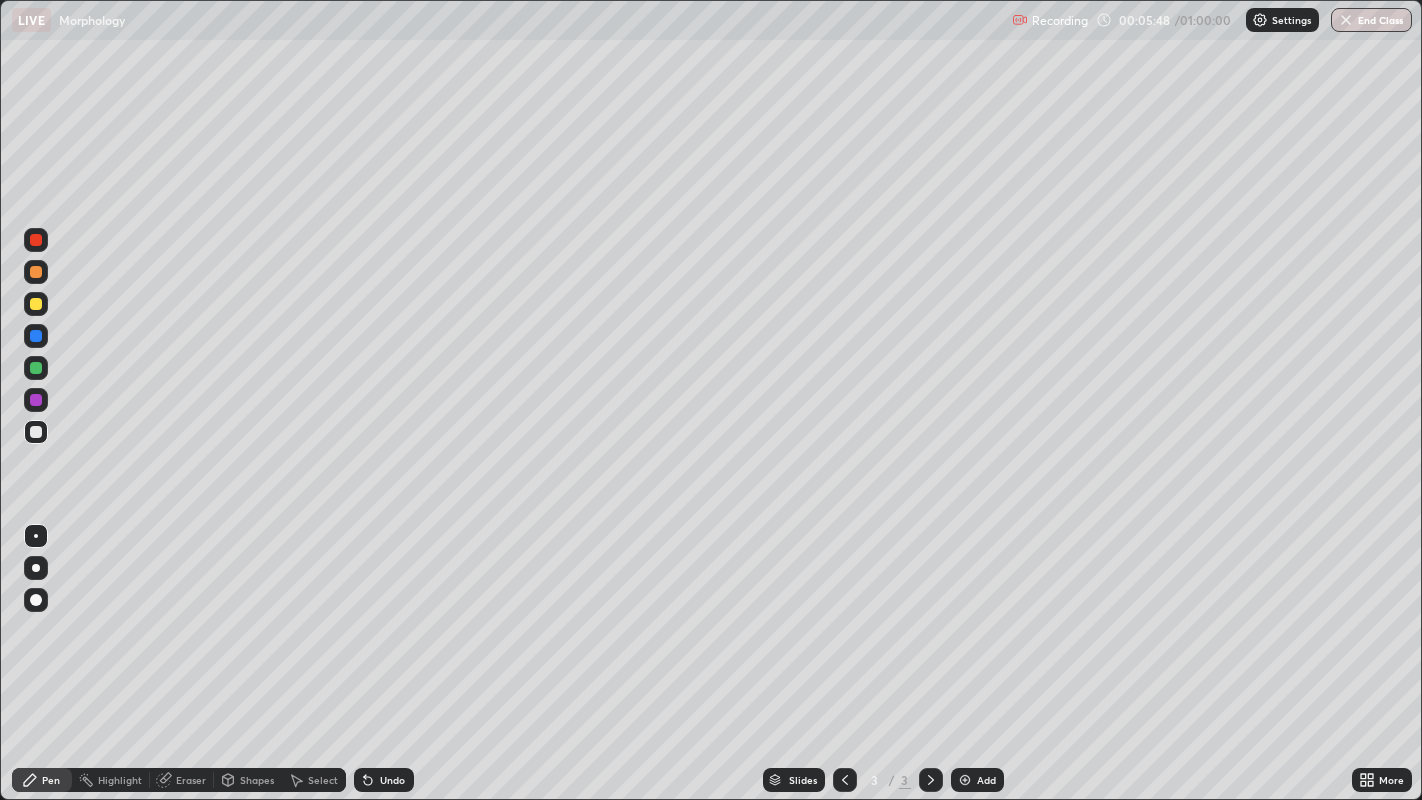 click on "Eraser" at bounding box center (191, 780) 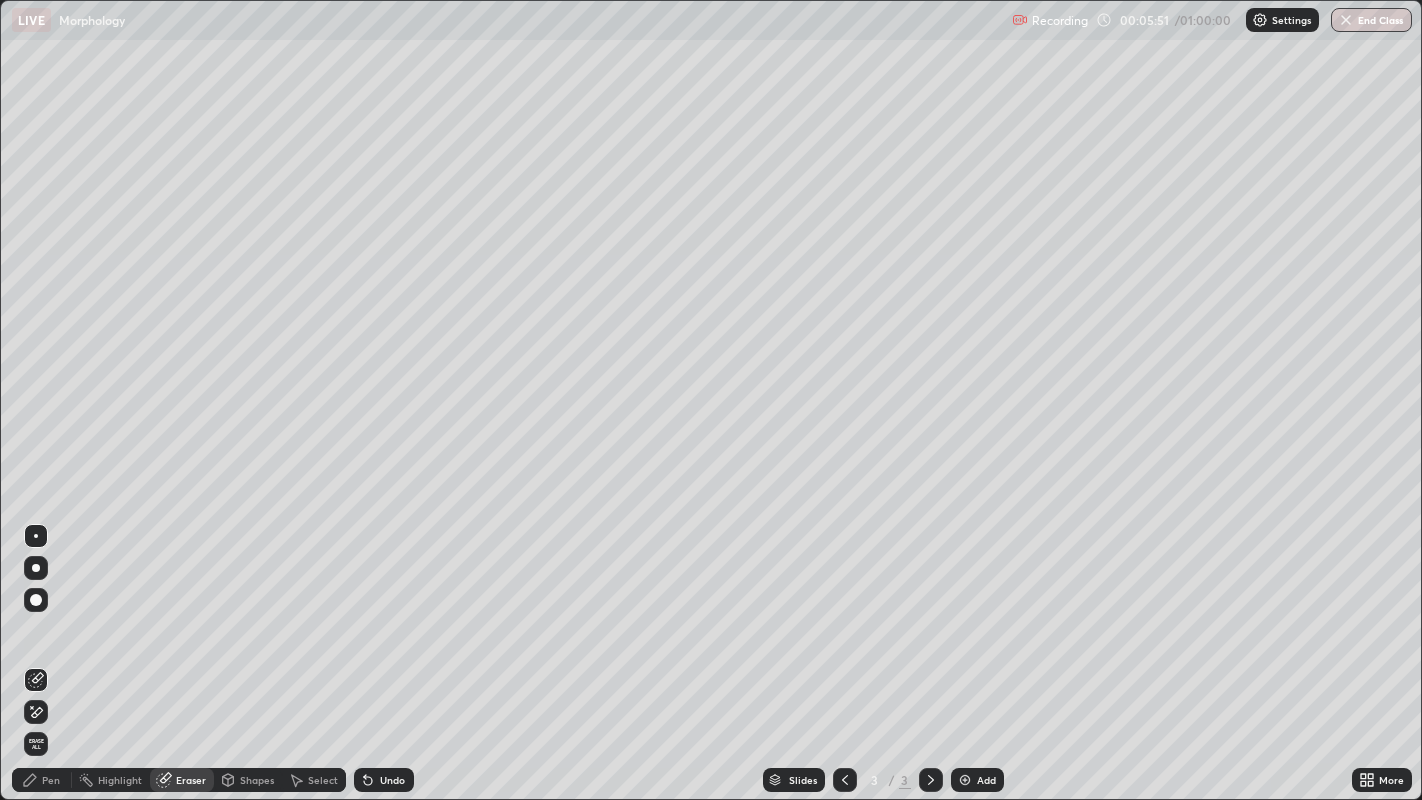 click on "Pen" at bounding box center [51, 780] 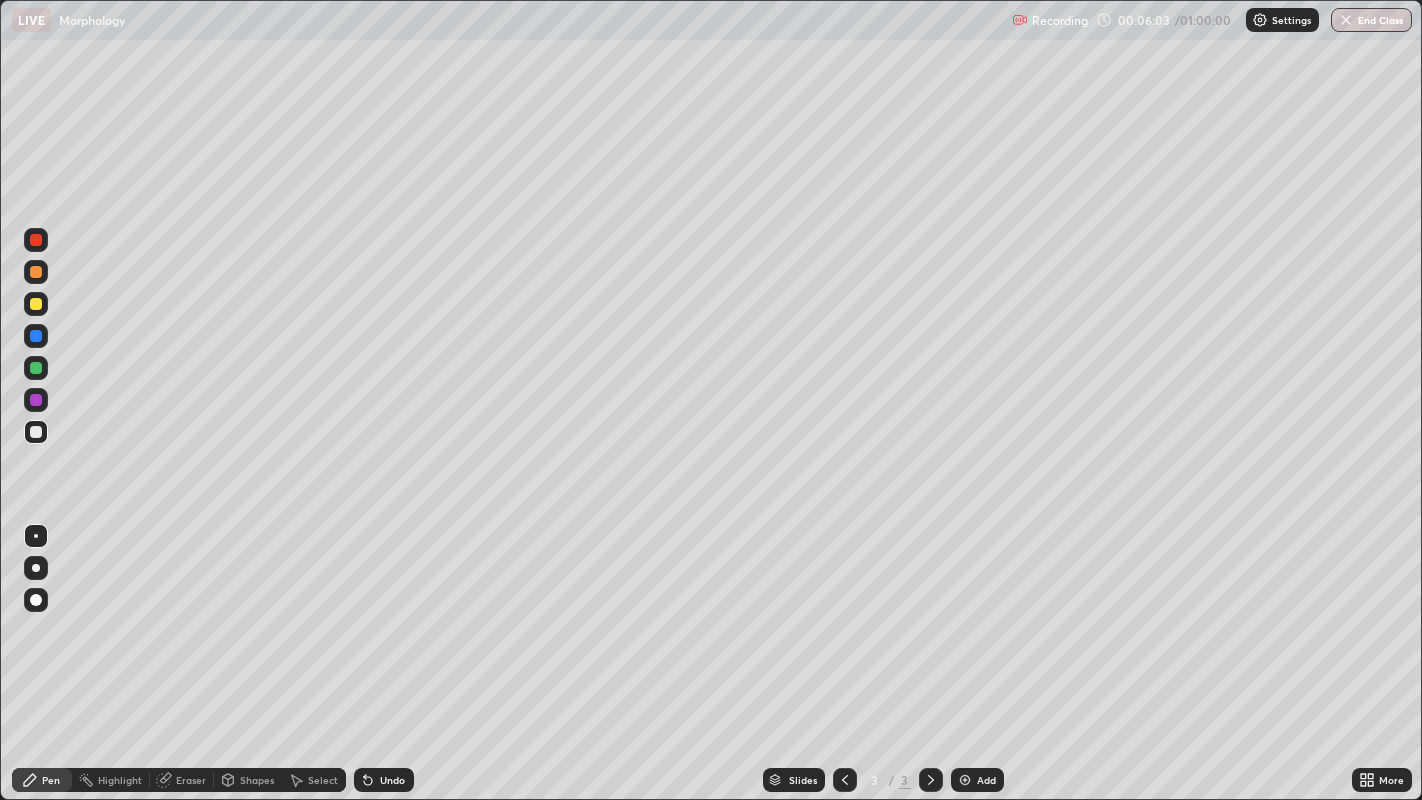 click at bounding box center (36, 400) 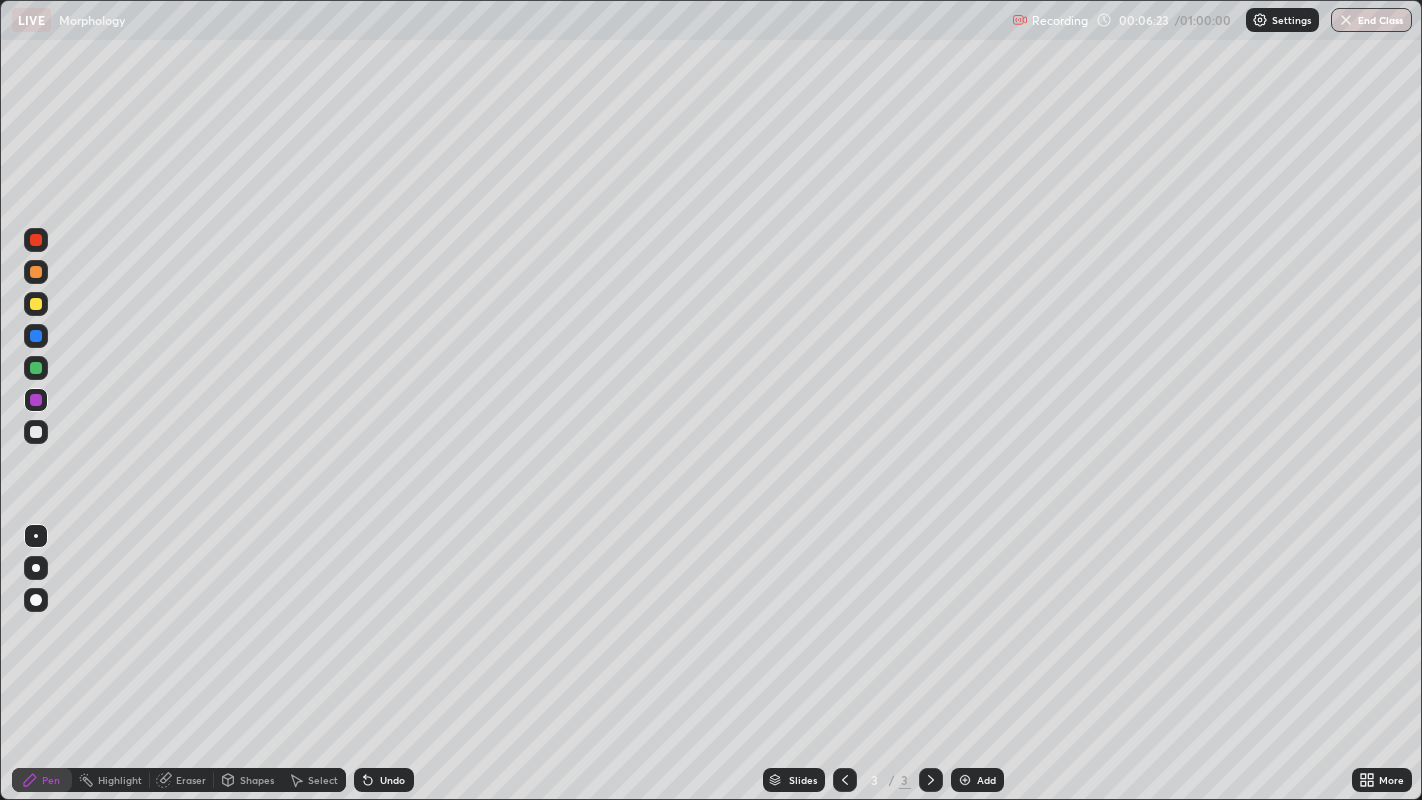click at bounding box center (36, 432) 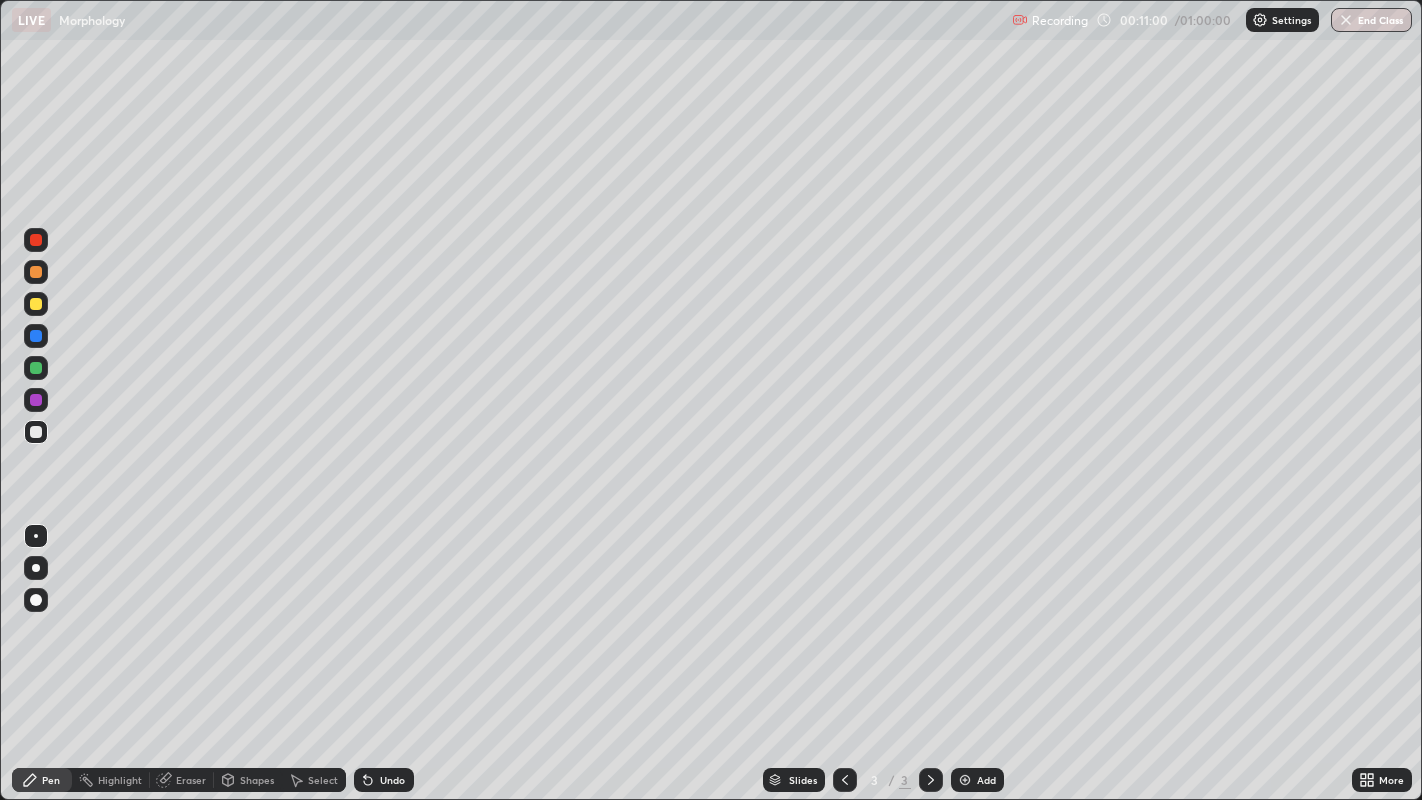 click at bounding box center [36, 368] 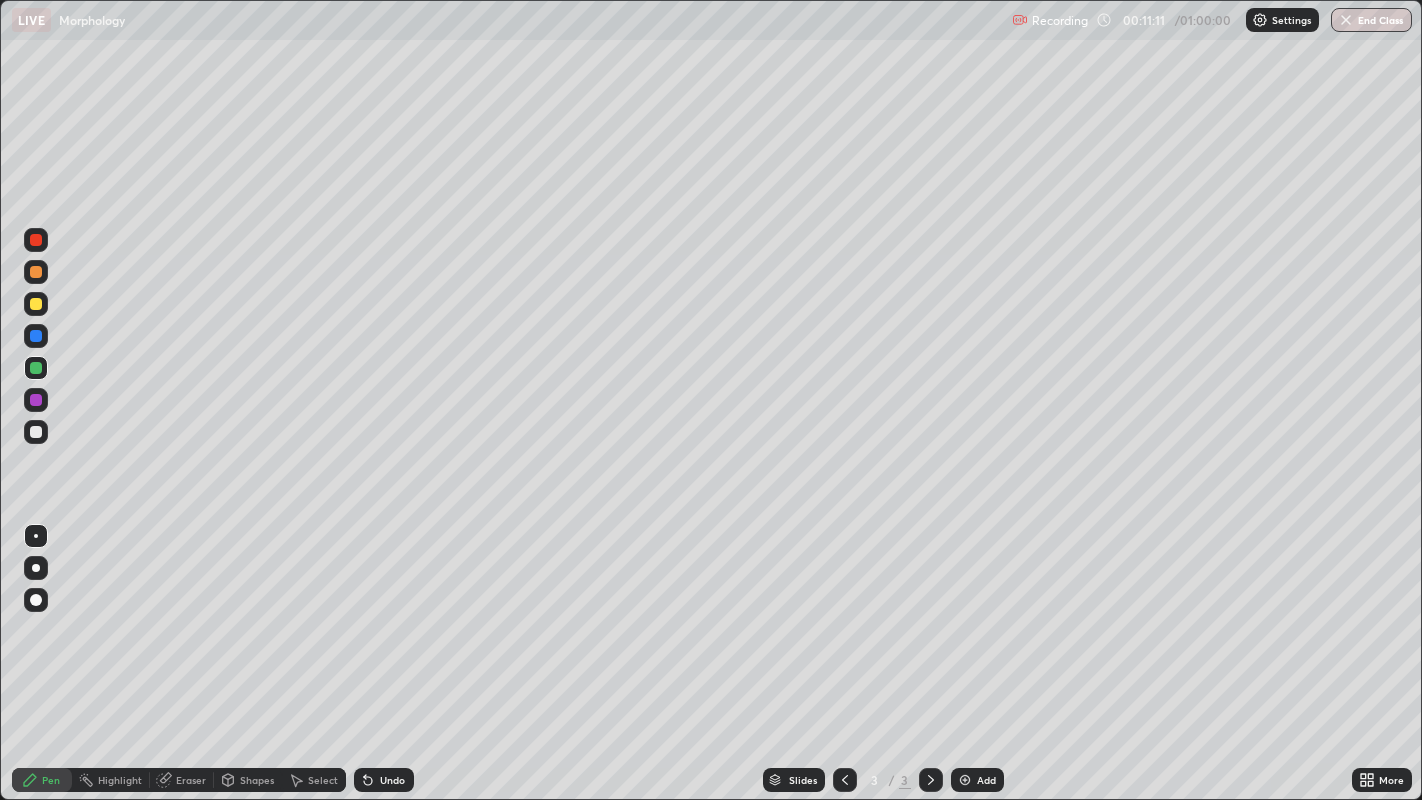click on "Undo" at bounding box center (384, 780) 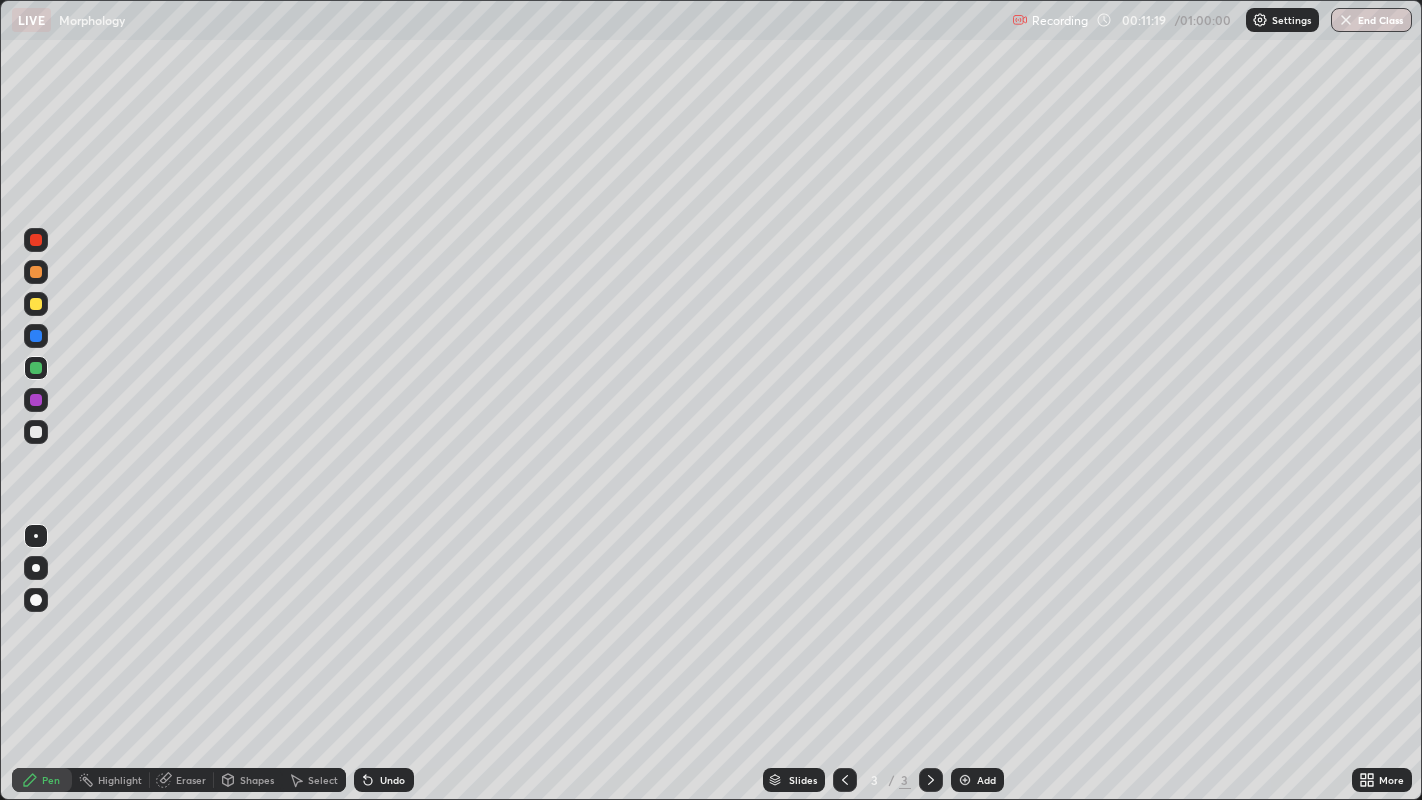 click at bounding box center (36, 272) 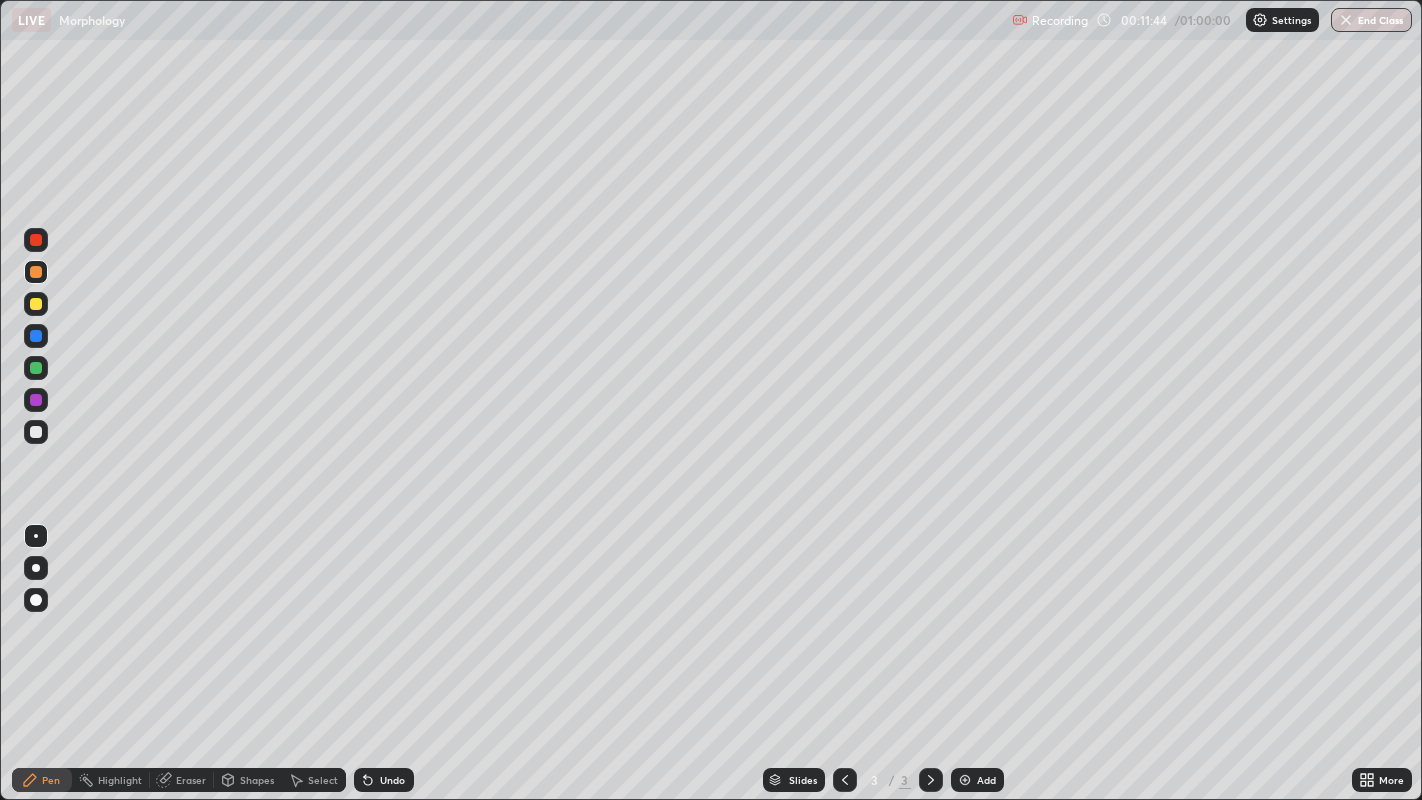 click at bounding box center [36, 336] 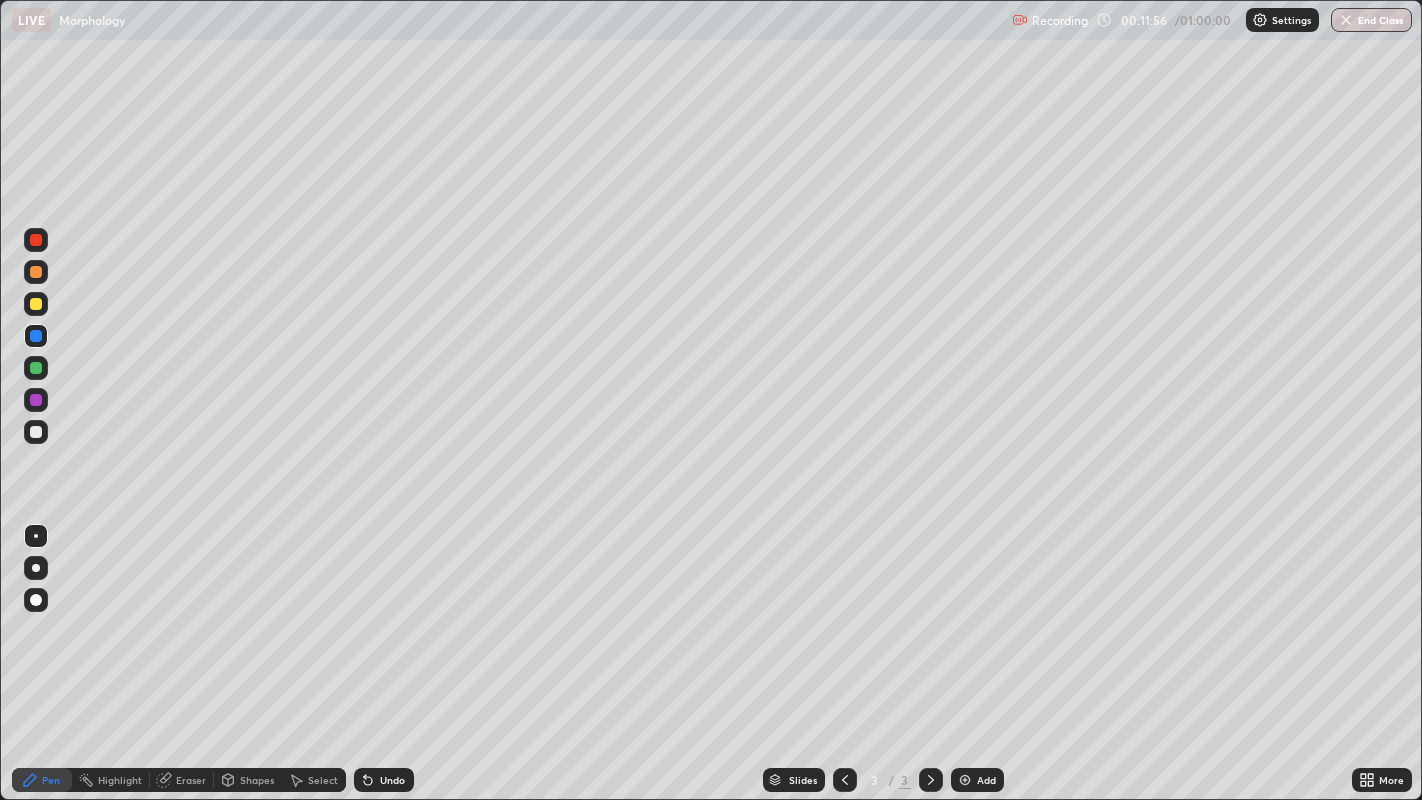 click at bounding box center (36, 272) 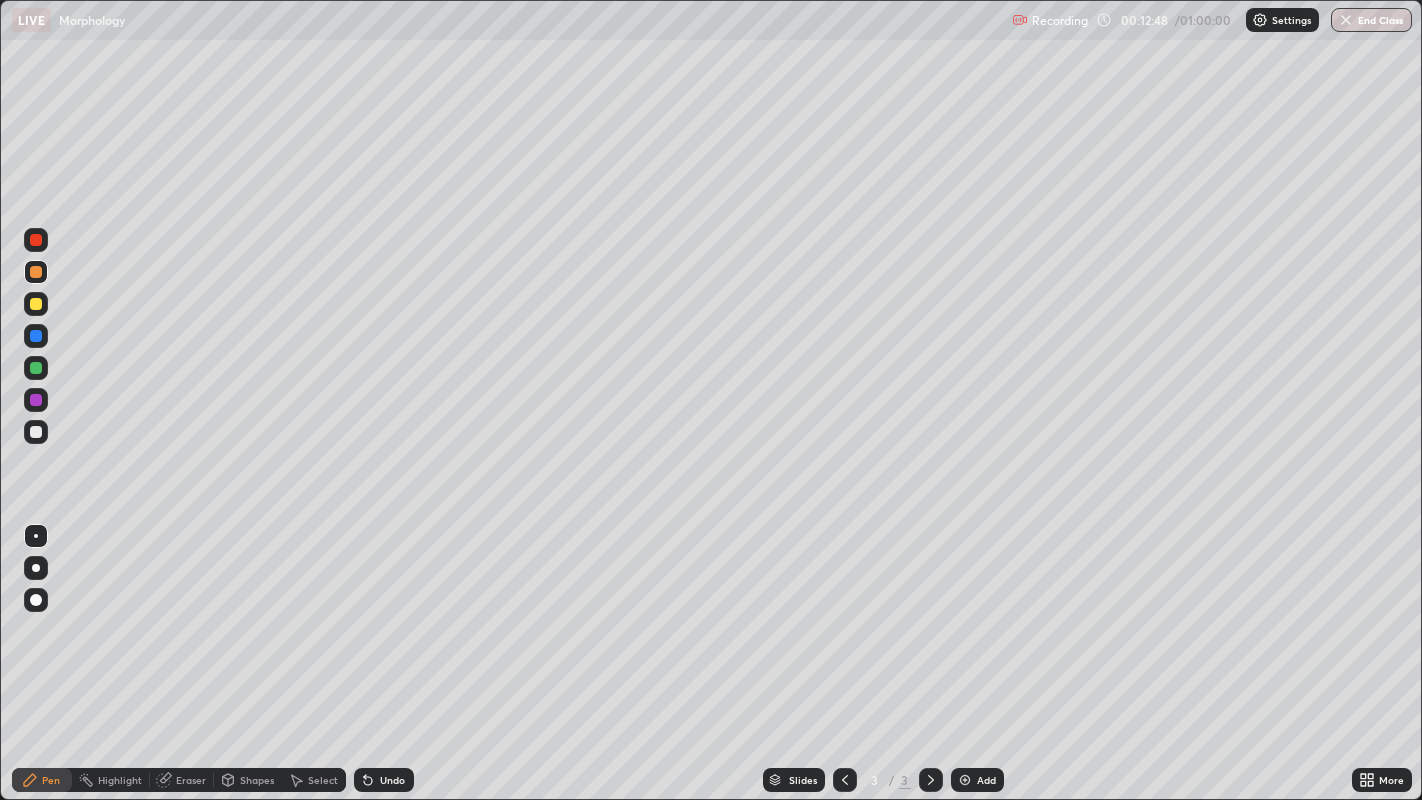 click at bounding box center [36, 400] 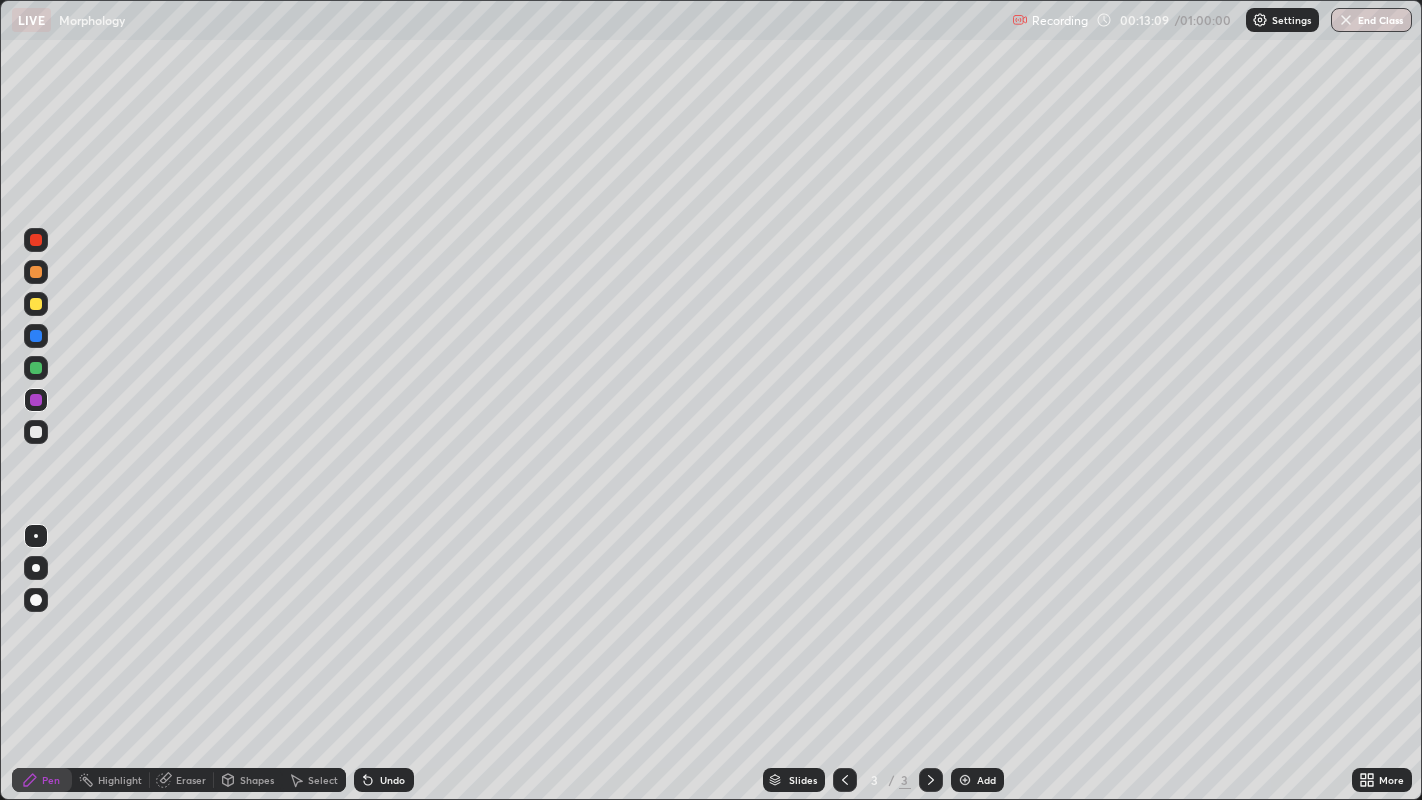 click on "Undo" at bounding box center (392, 780) 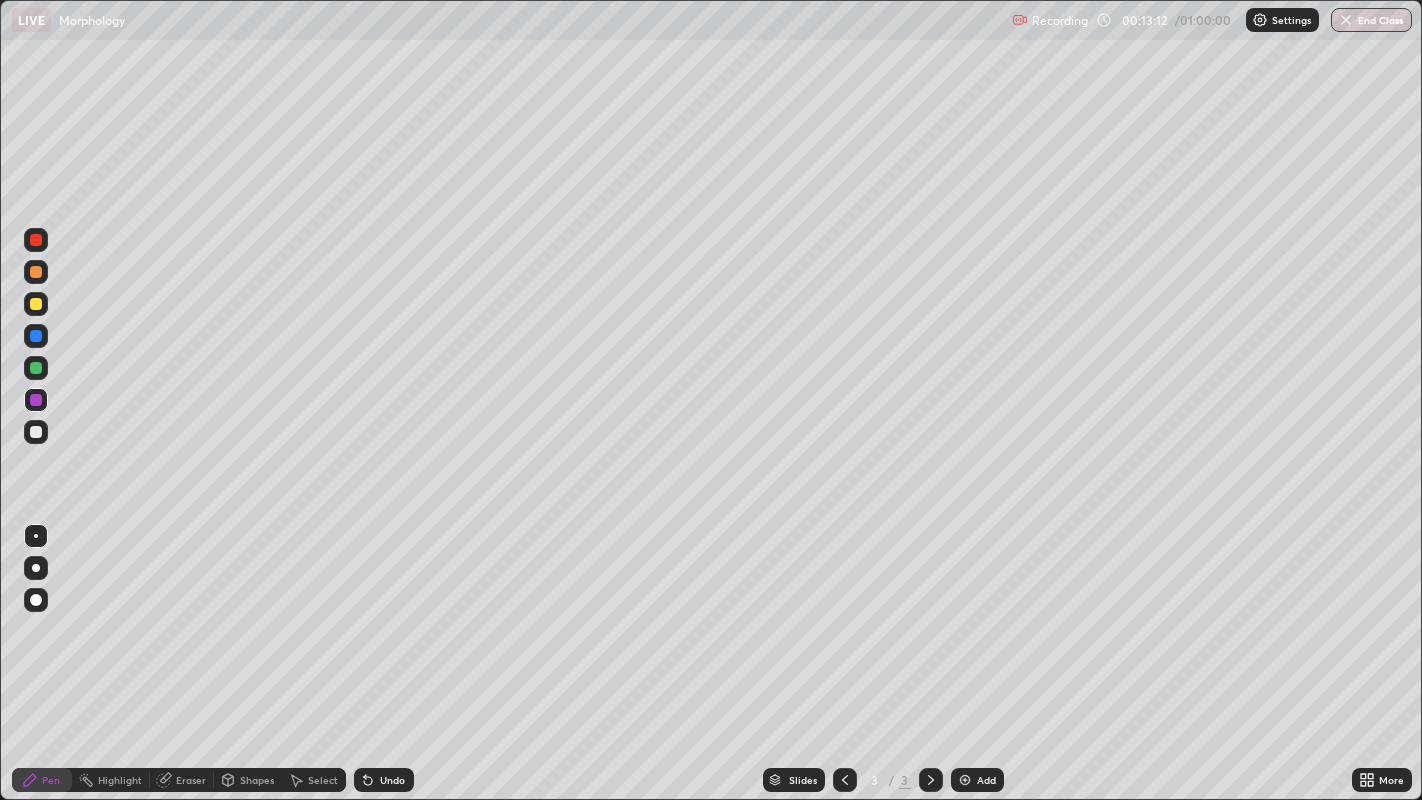 click on "Undo" at bounding box center (384, 780) 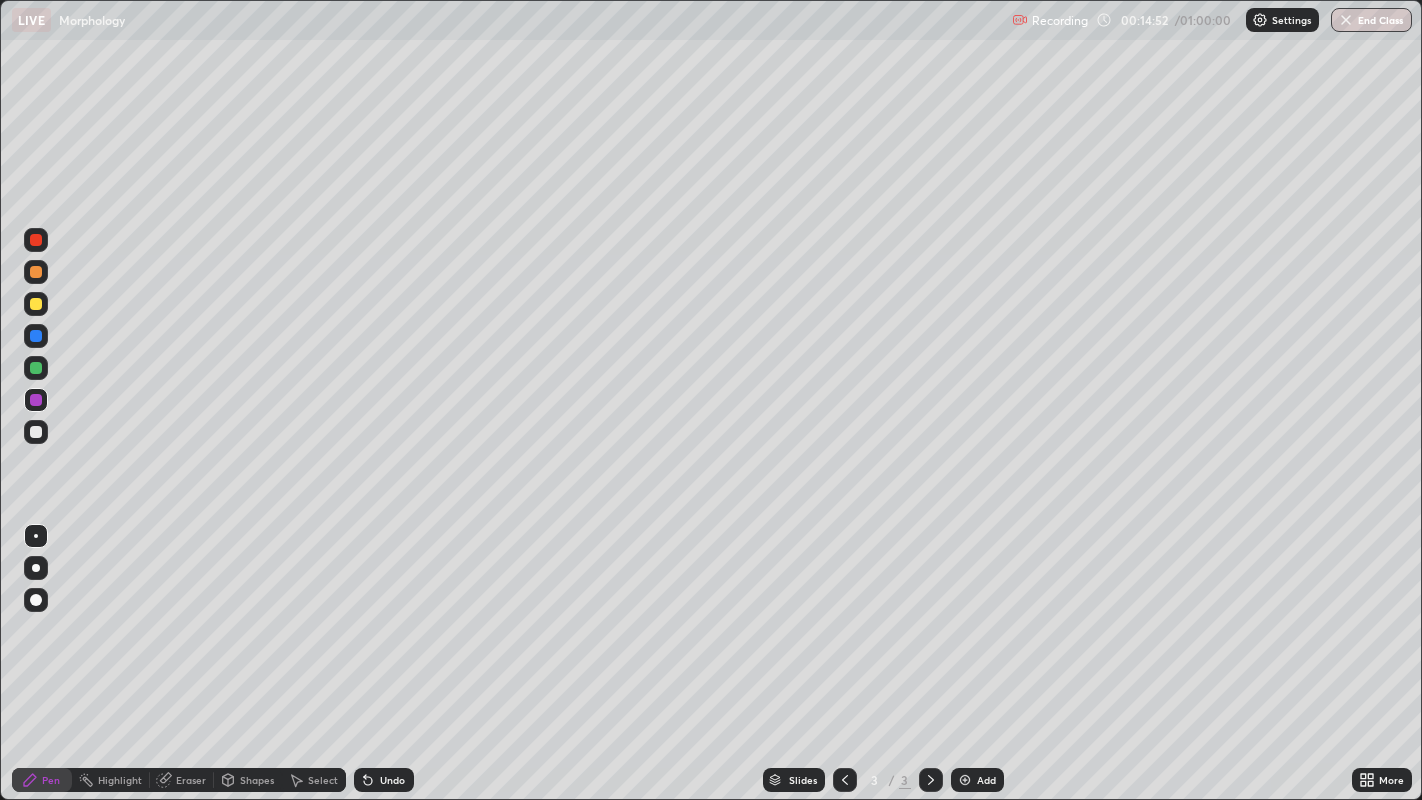 click at bounding box center [36, 304] 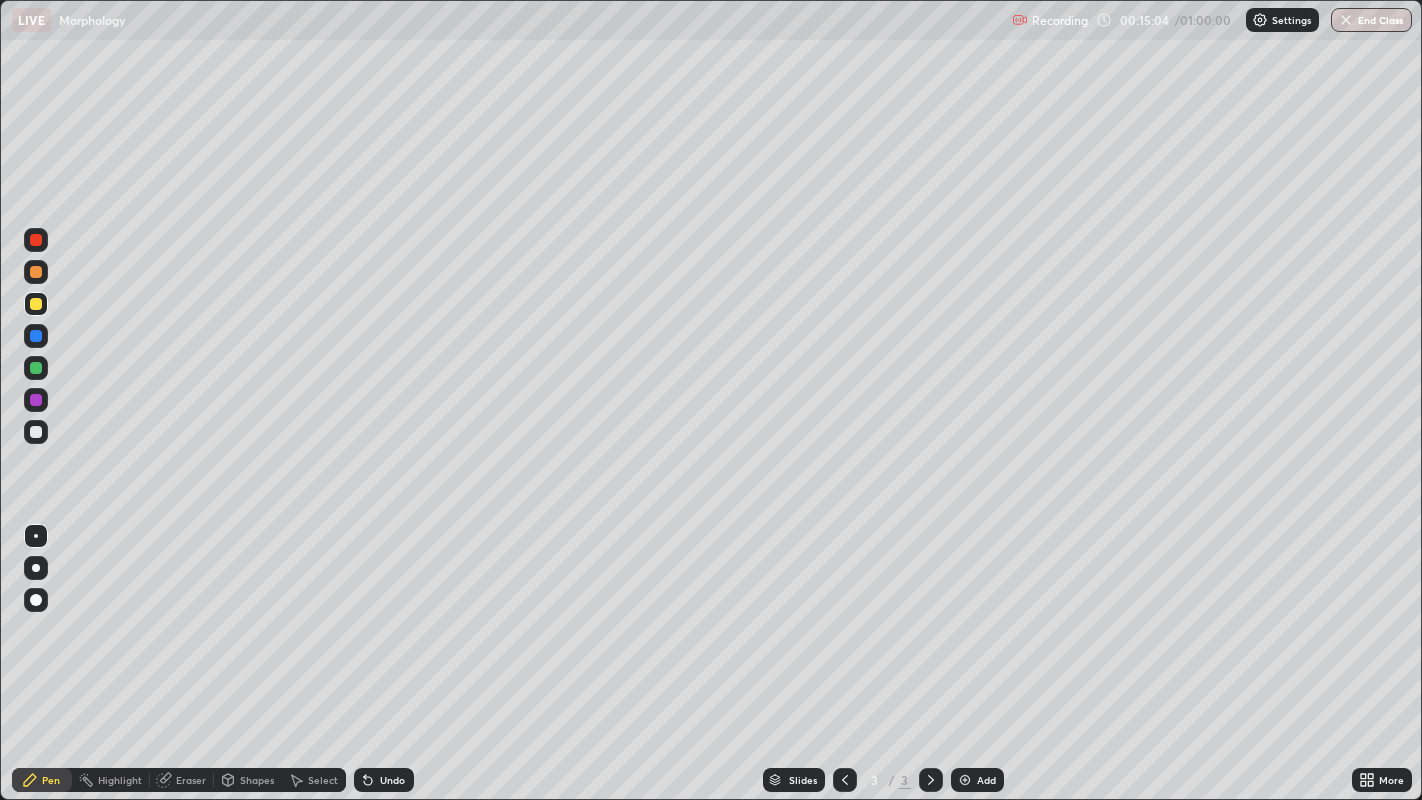 click on "Undo" at bounding box center [384, 780] 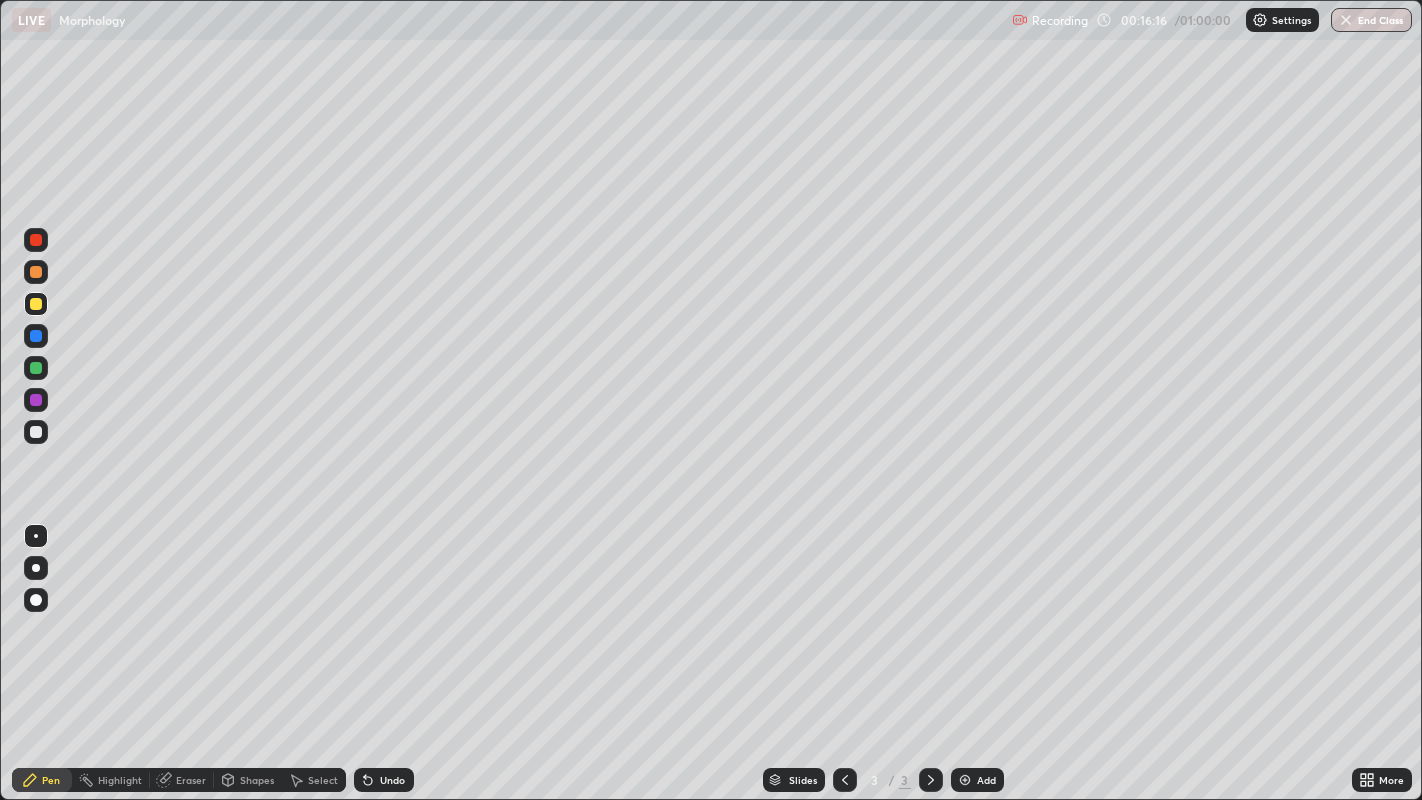 click on "Eraser" at bounding box center [191, 780] 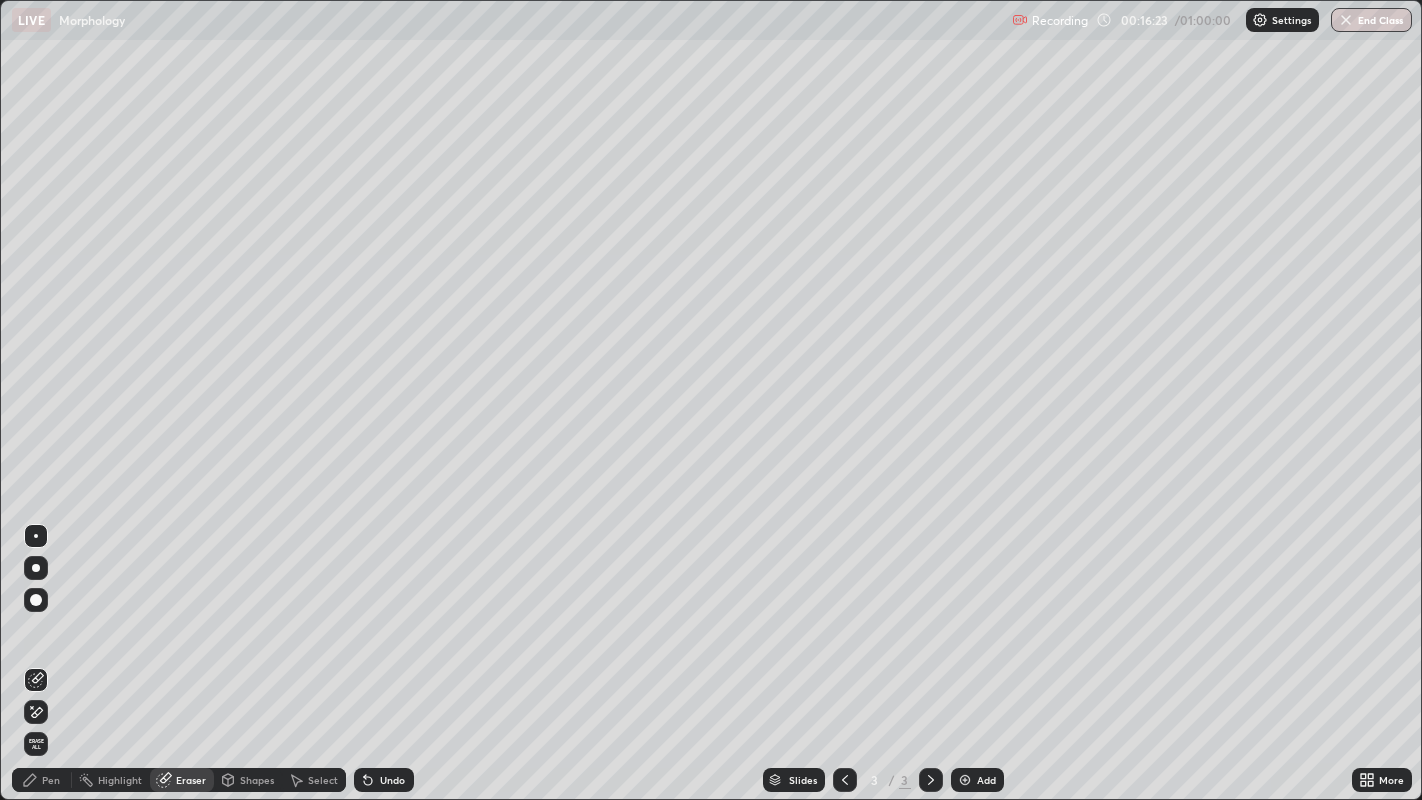 click on "Pen" at bounding box center [42, 780] 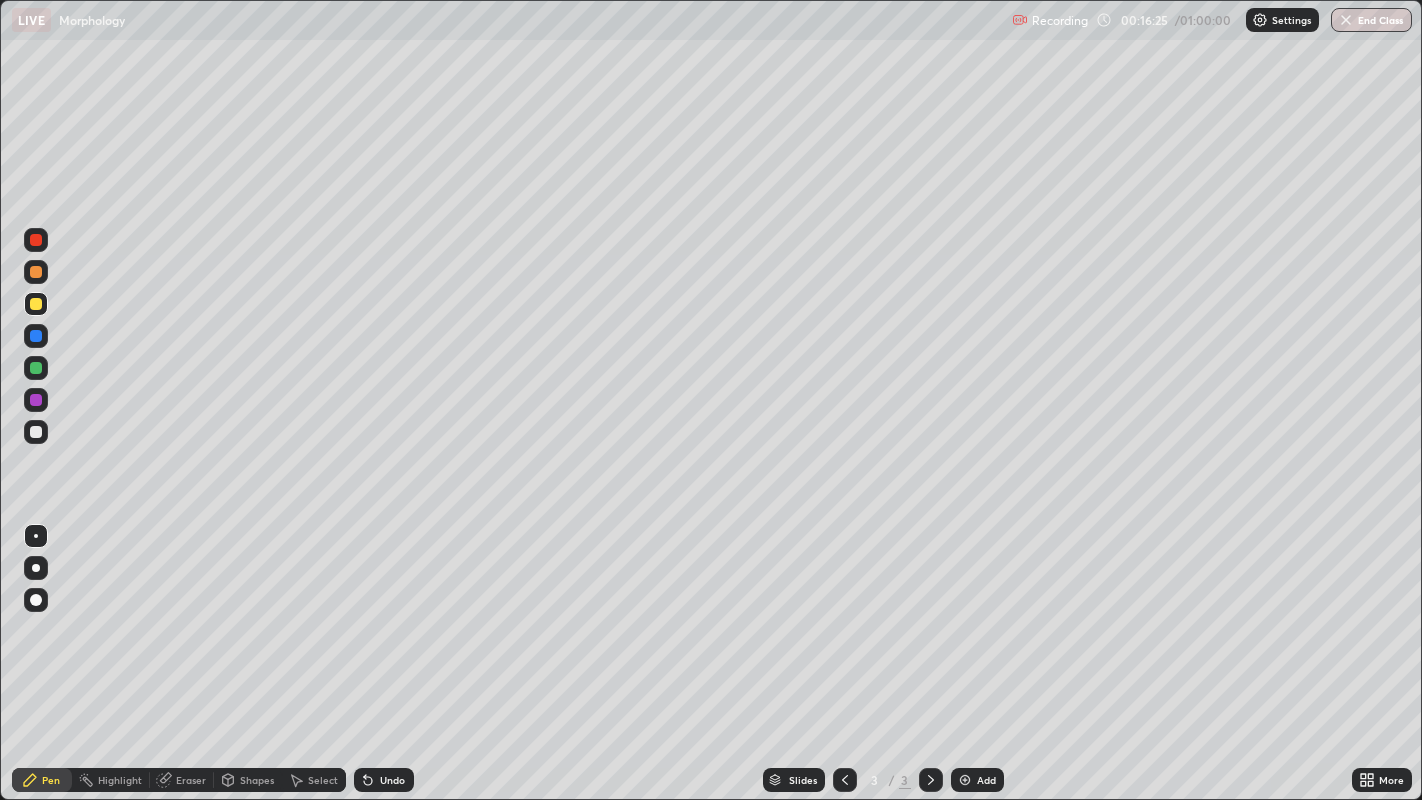 click at bounding box center [36, 368] 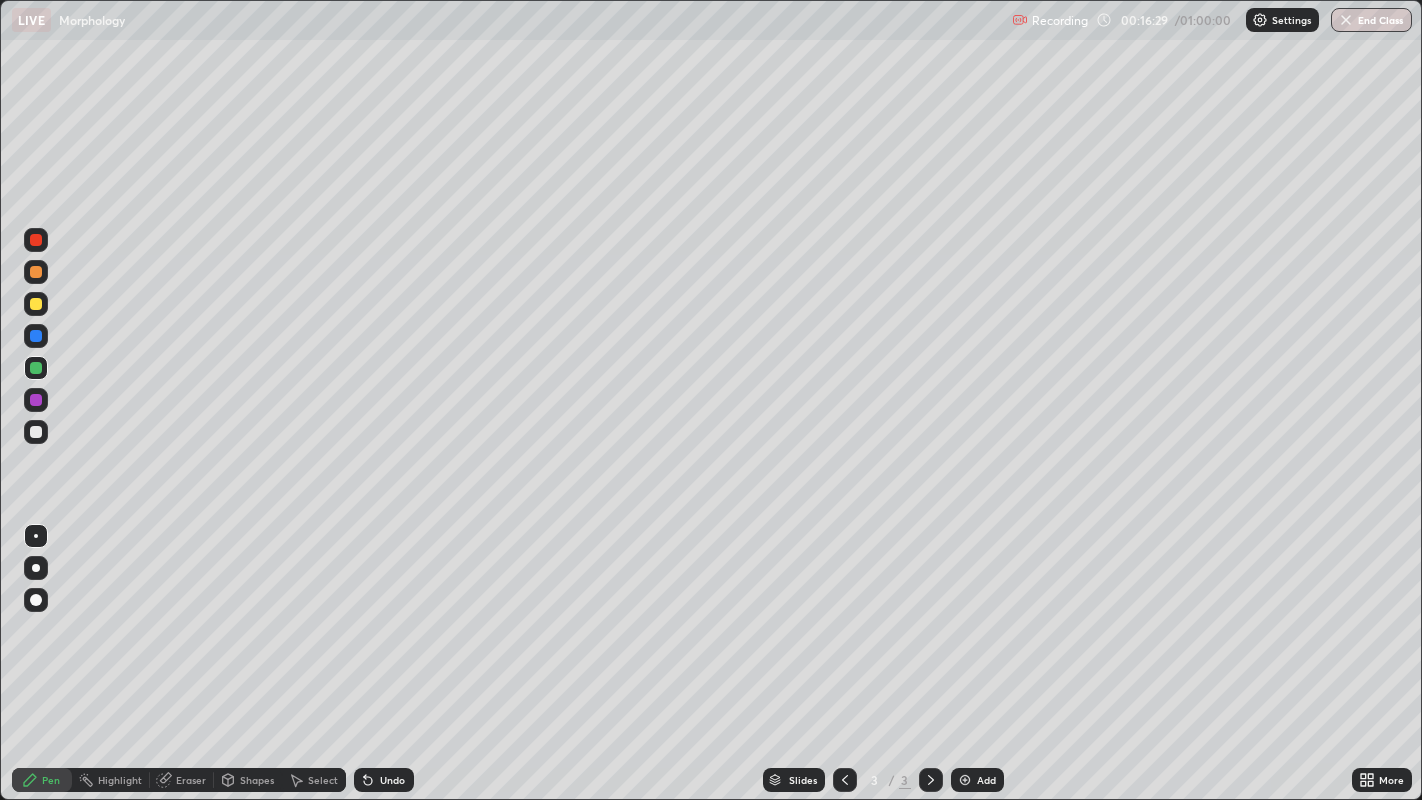 click at bounding box center (36, 272) 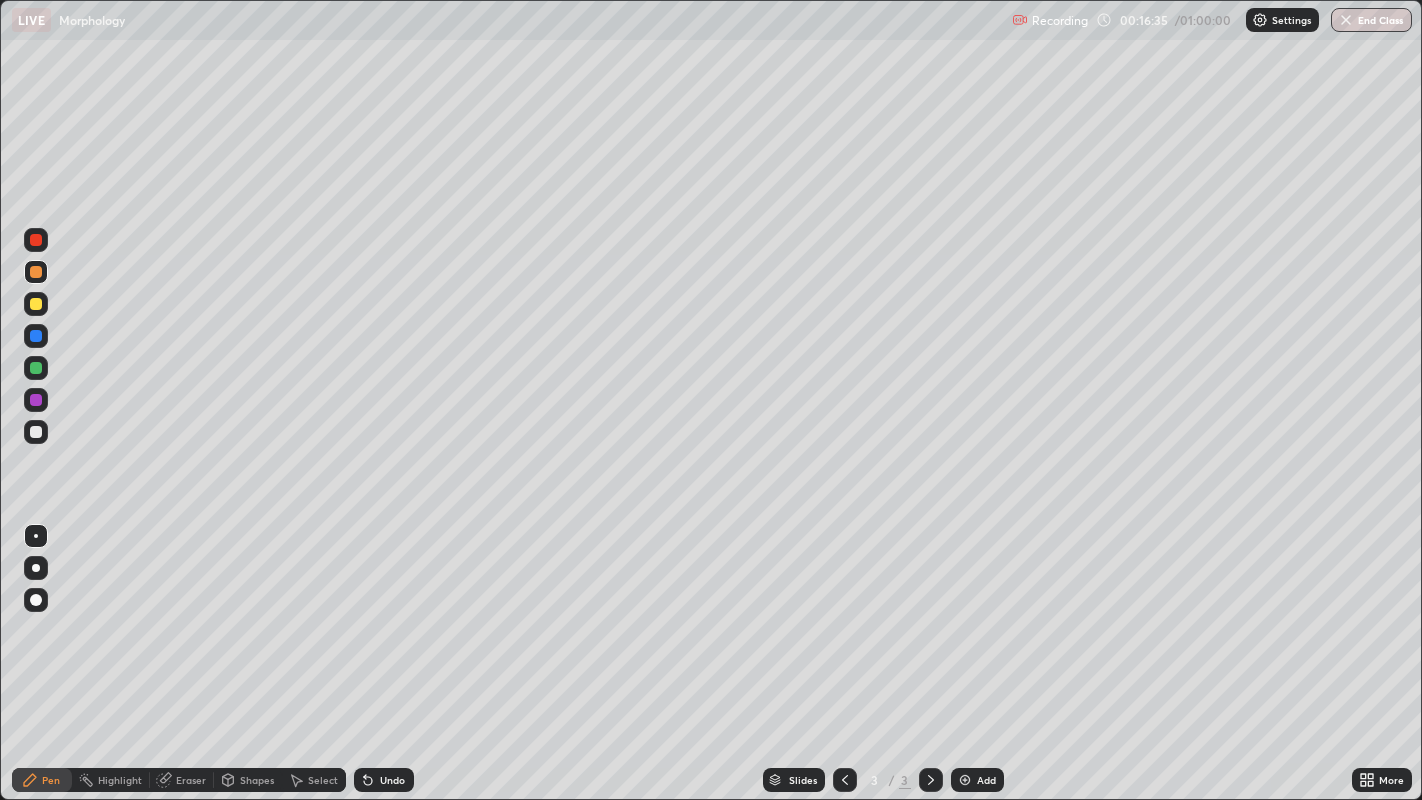 click at bounding box center (36, 304) 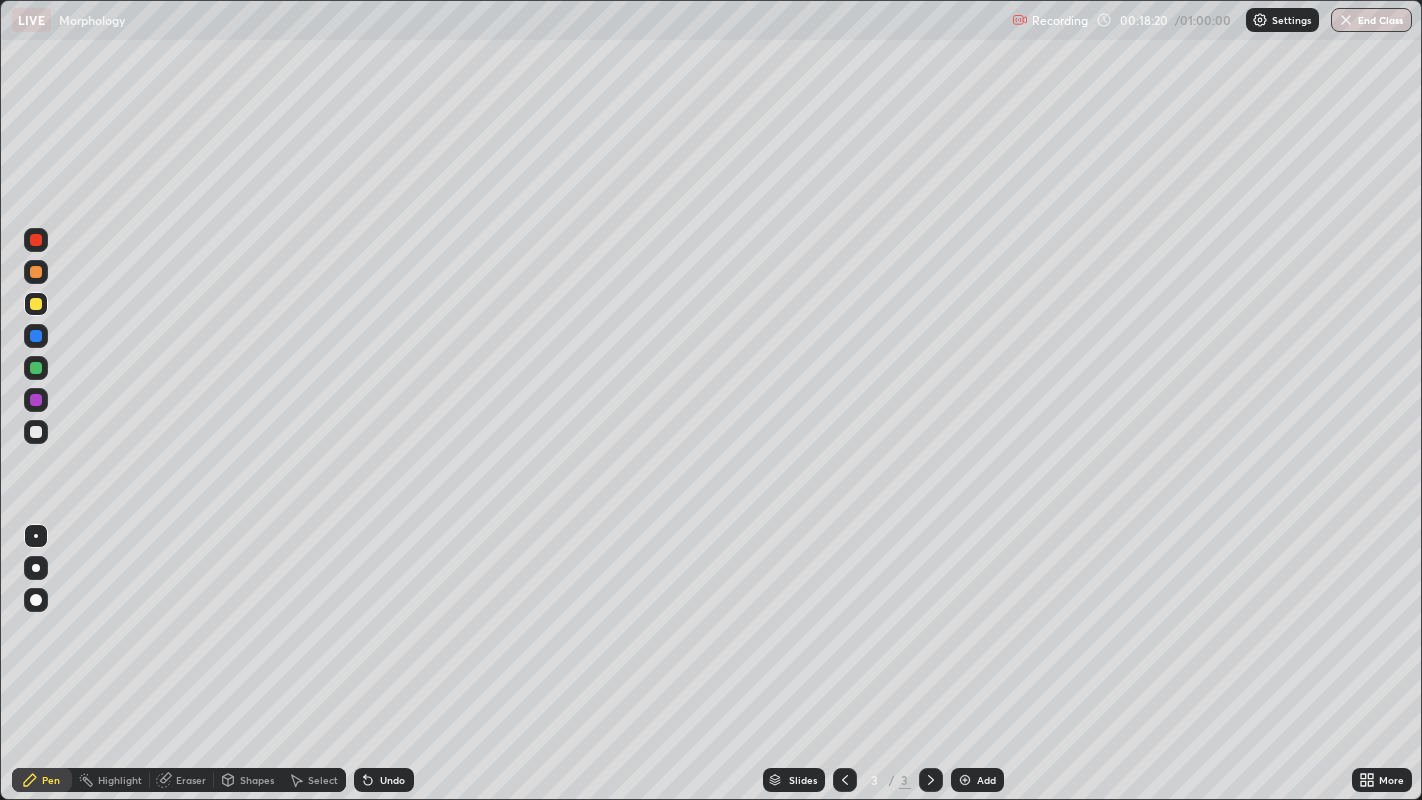 click at bounding box center (36, 336) 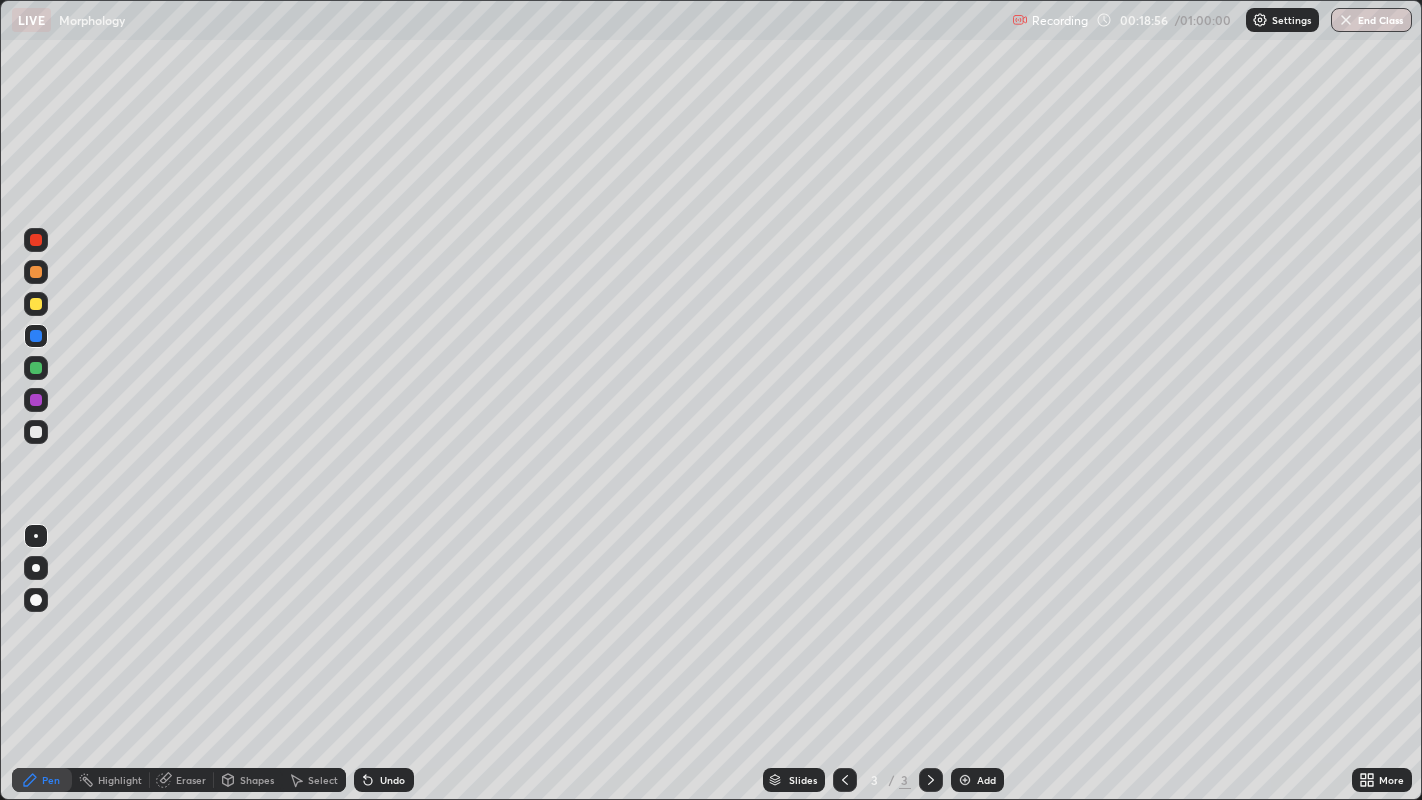 click at bounding box center [36, 432] 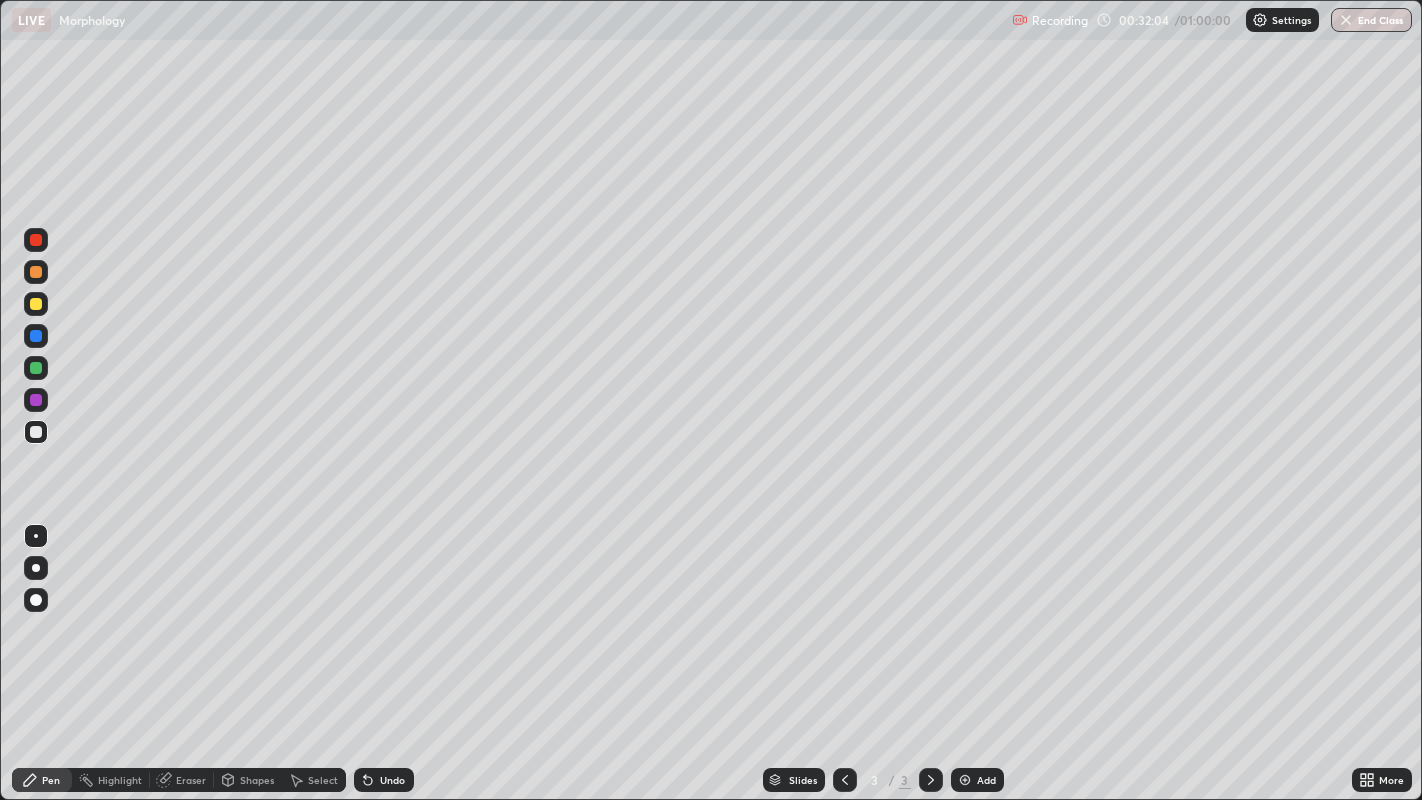 click at bounding box center [36, 400] 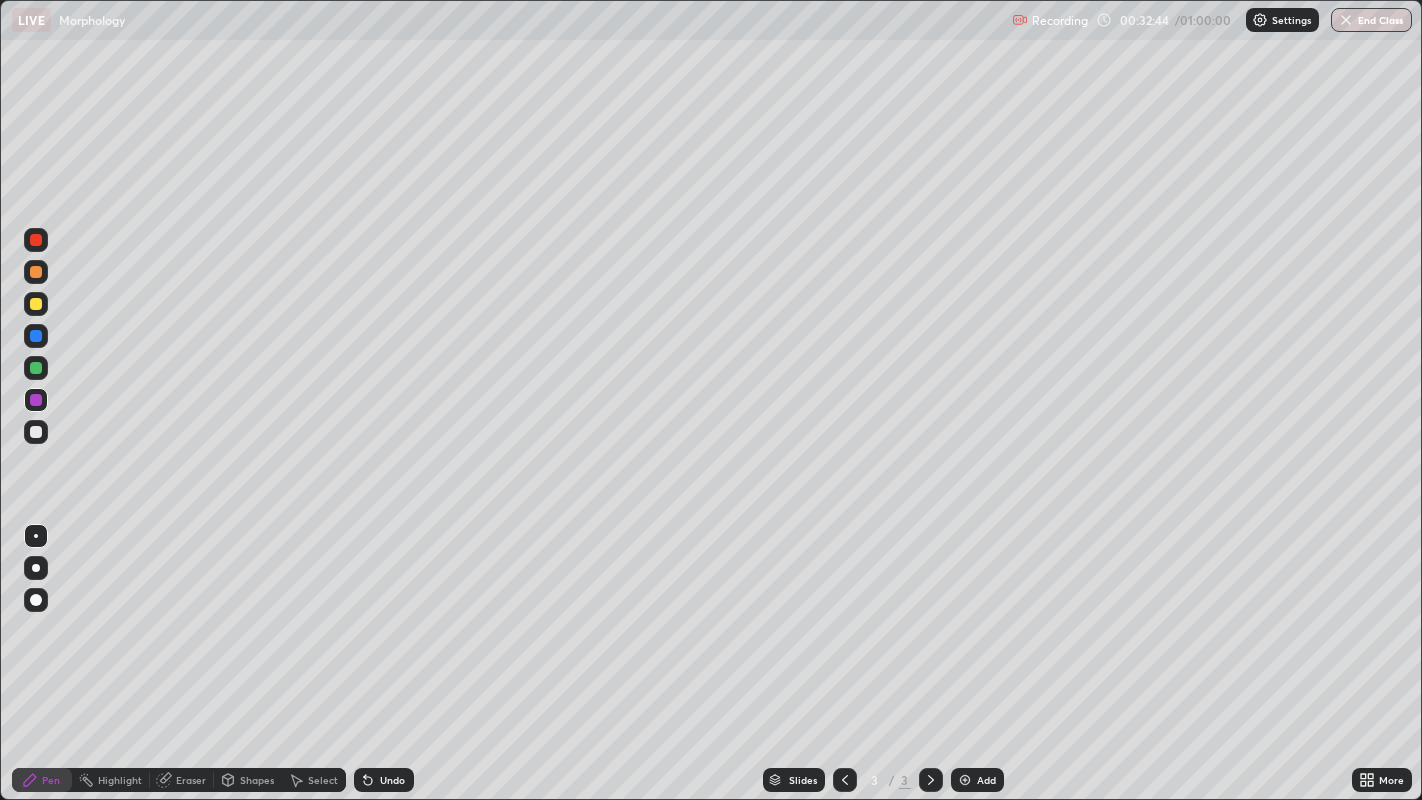 click on "Add" at bounding box center (986, 780) 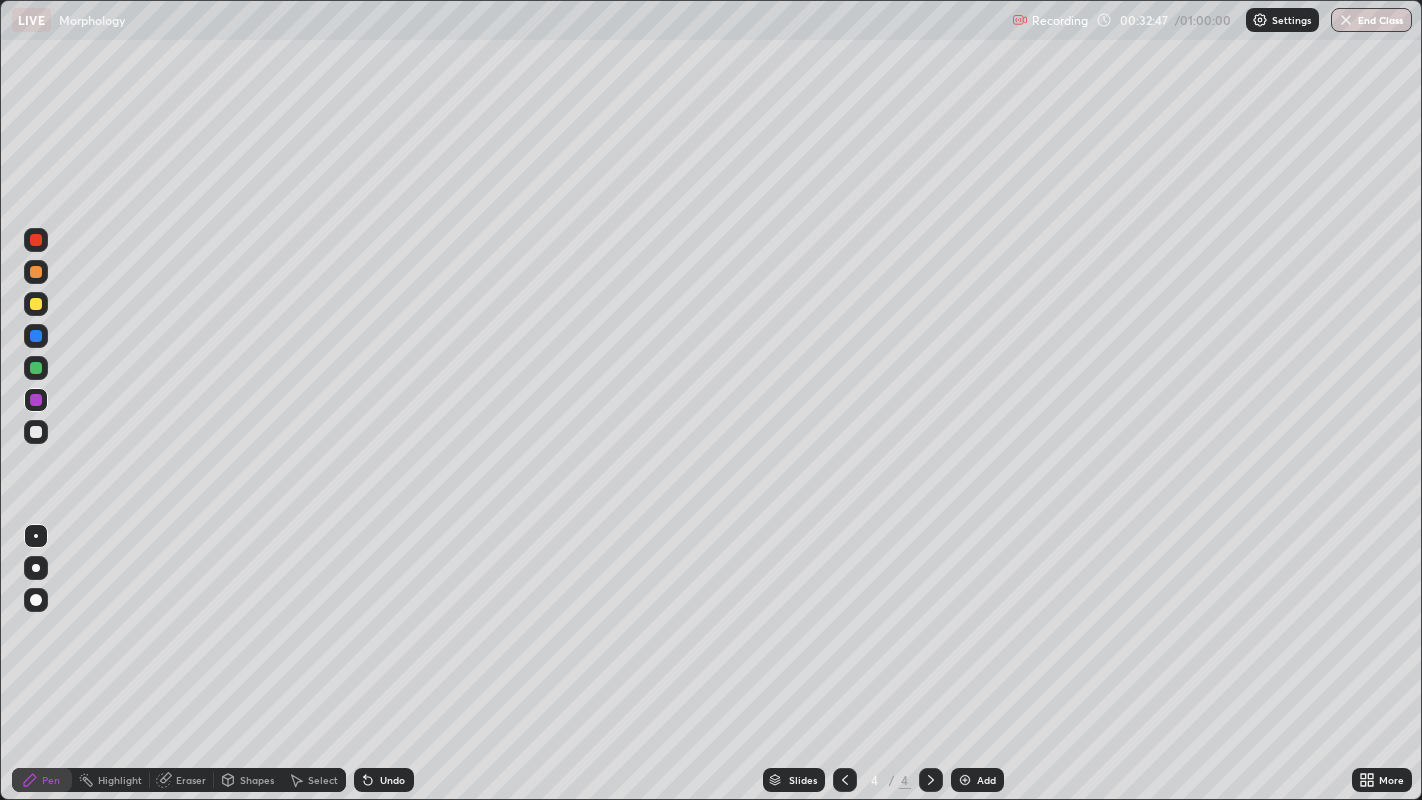 click at bounding box center (36, 272) 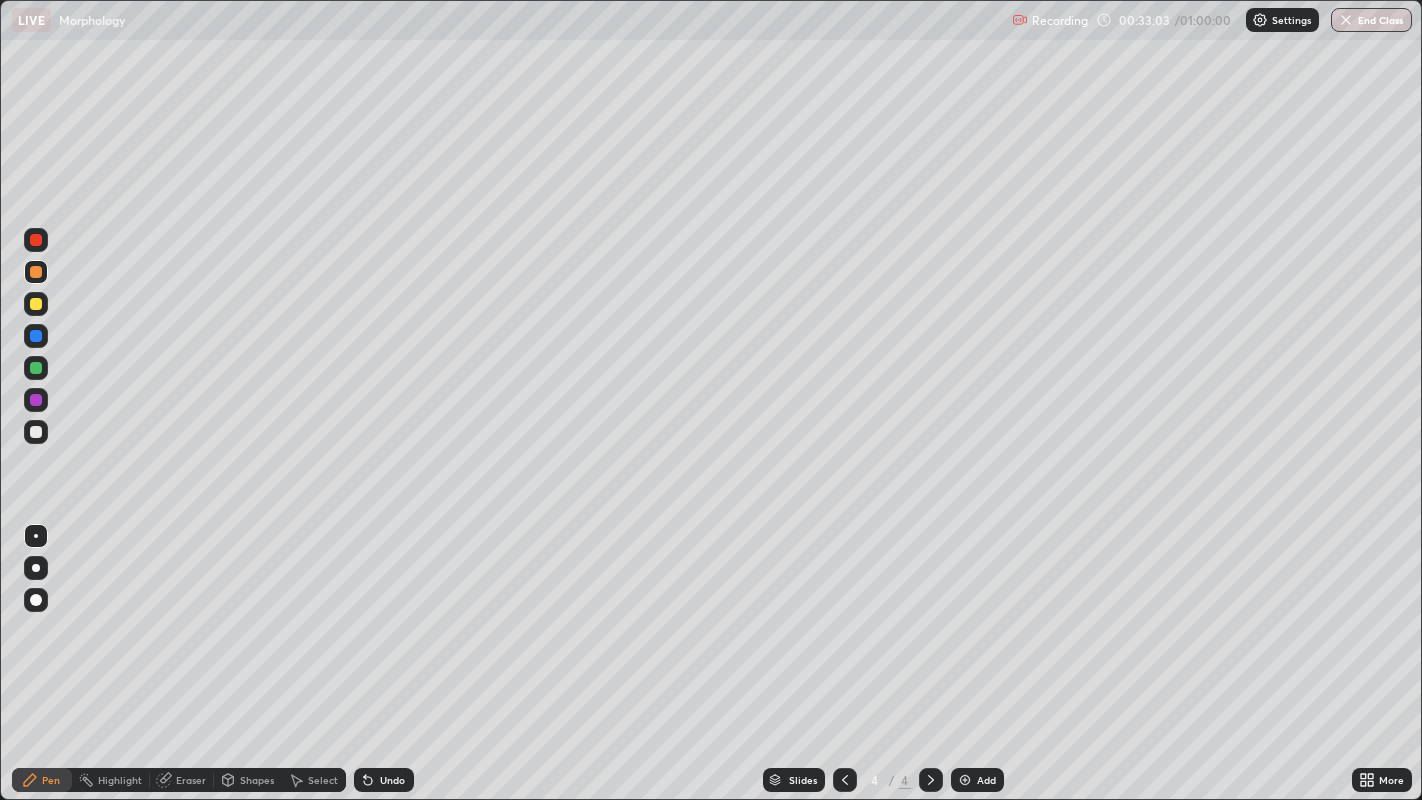 click 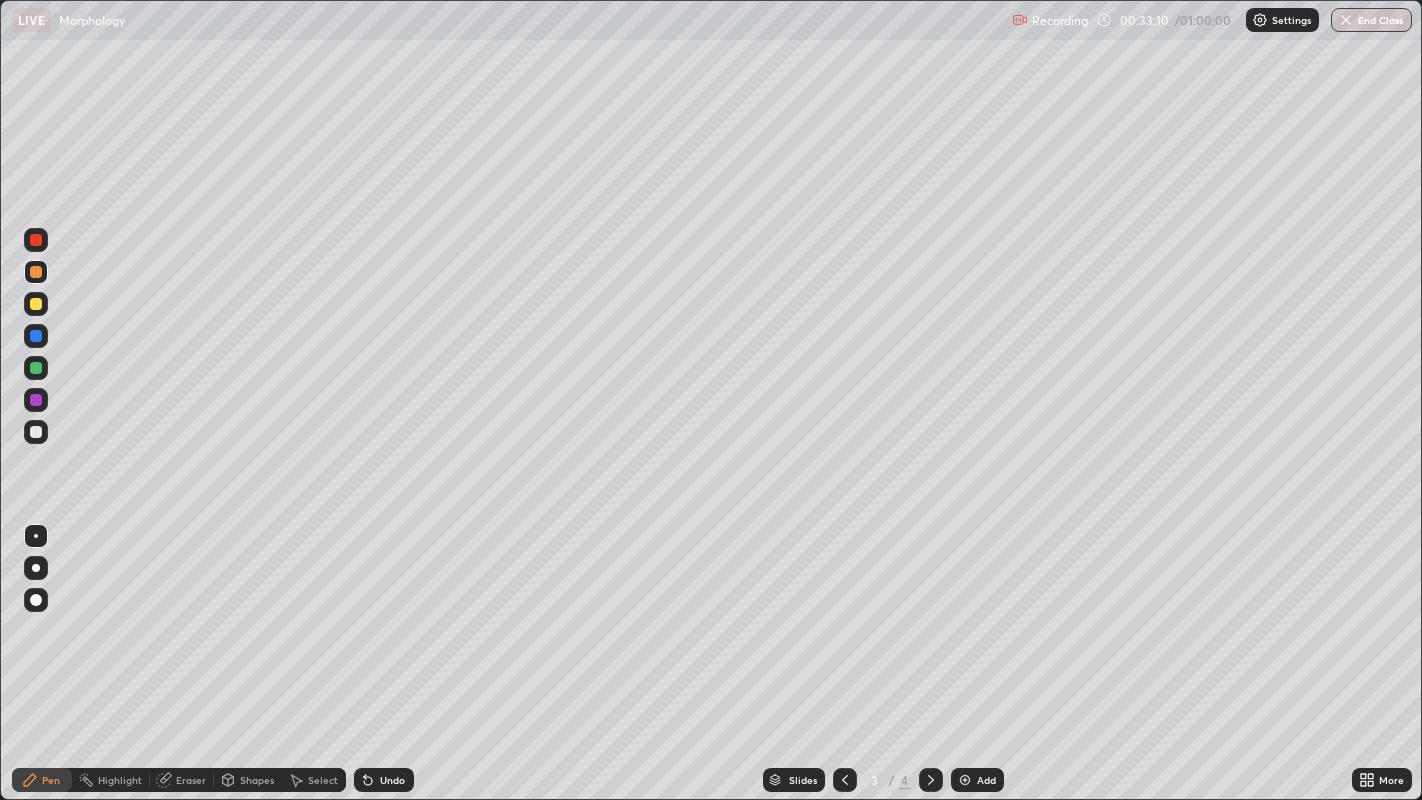 click 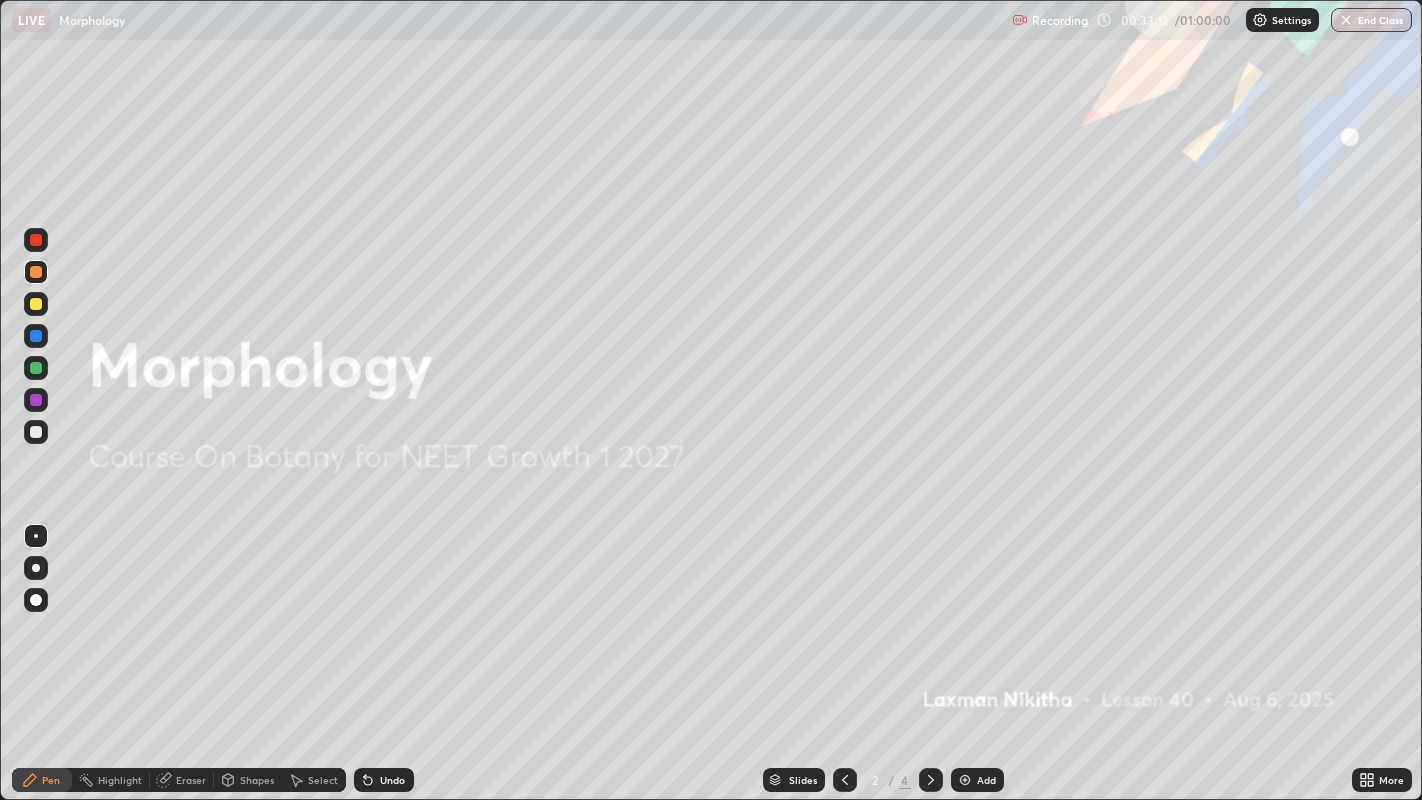 click 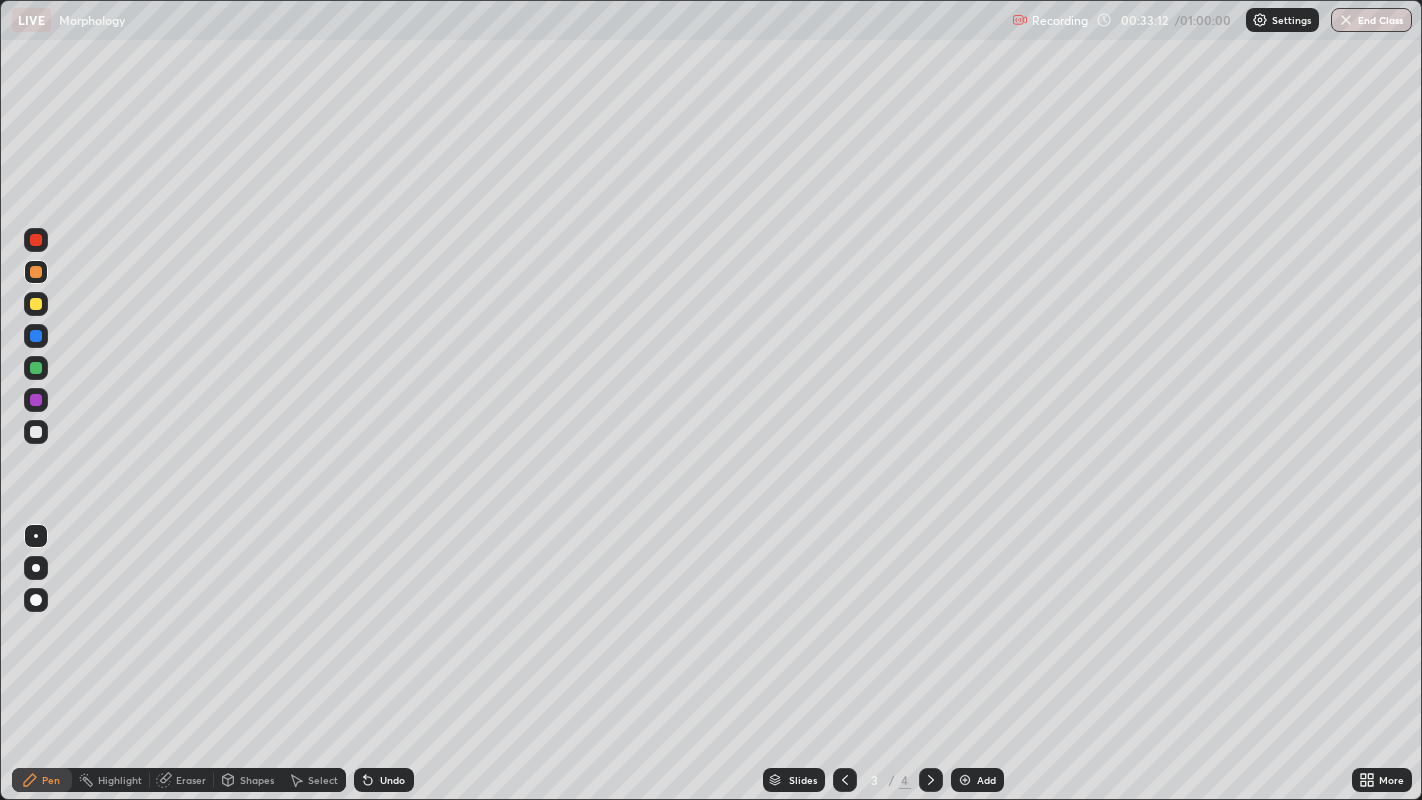 click 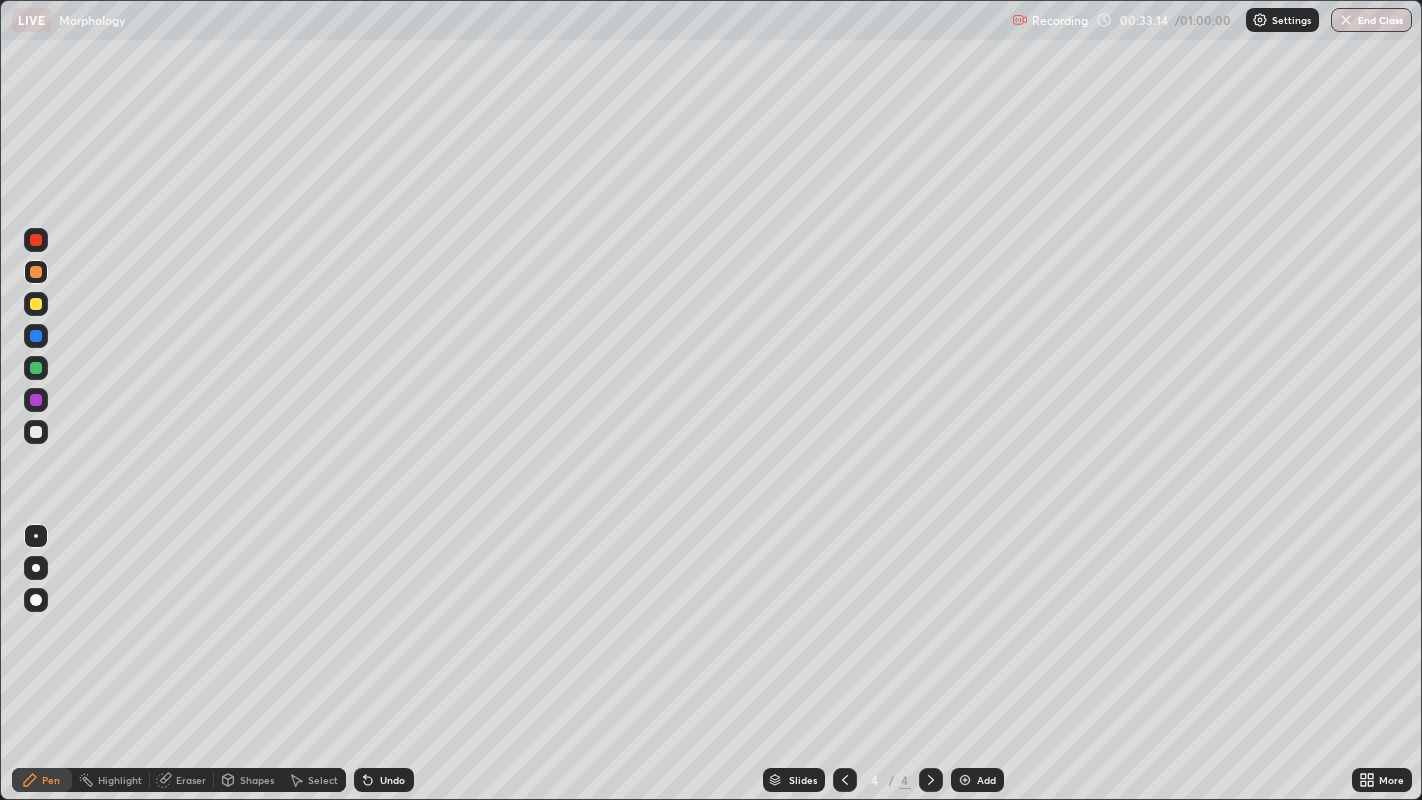 click at bounding box center [36, 432] 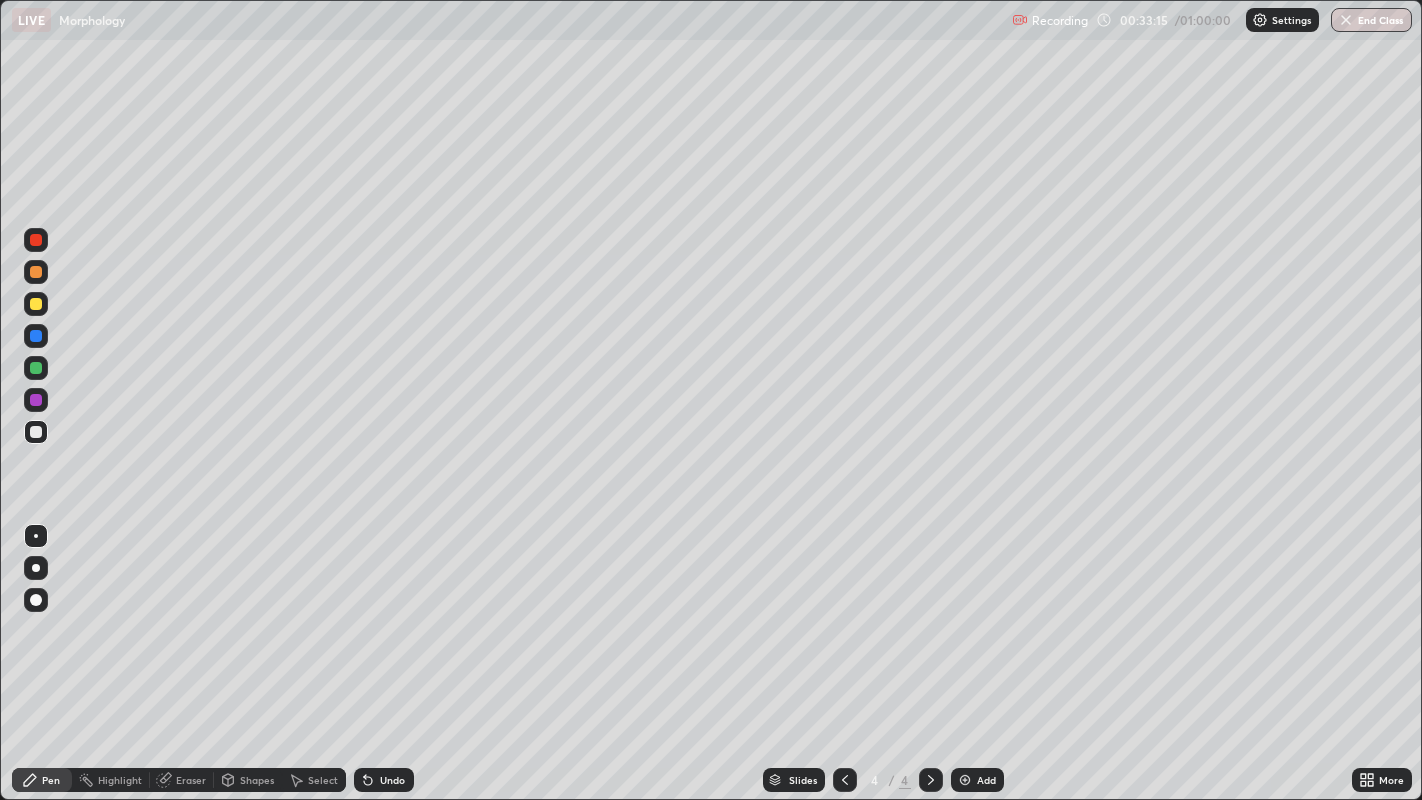 click at bounding box center [36, 400] 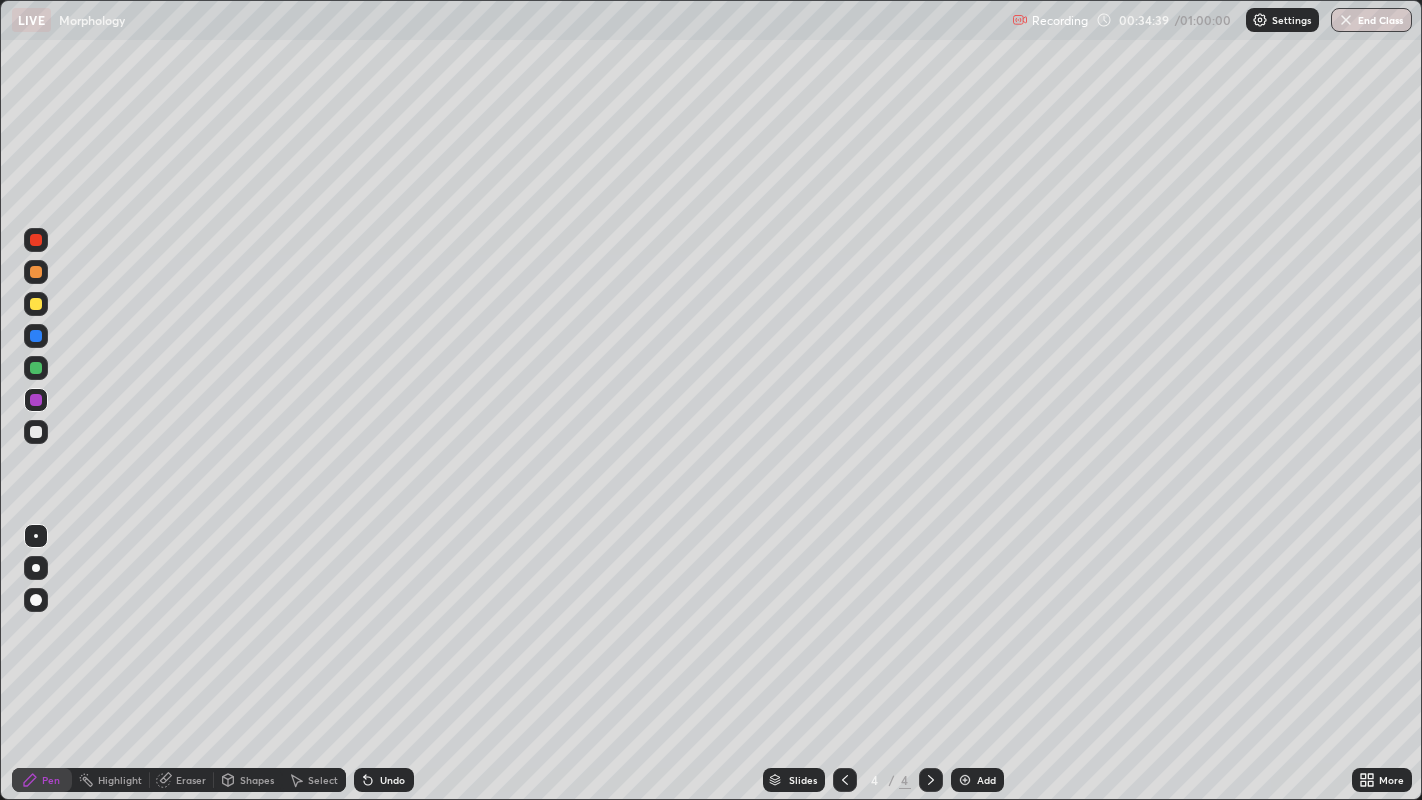 click on "Undo" at bounding box center [384, 780] 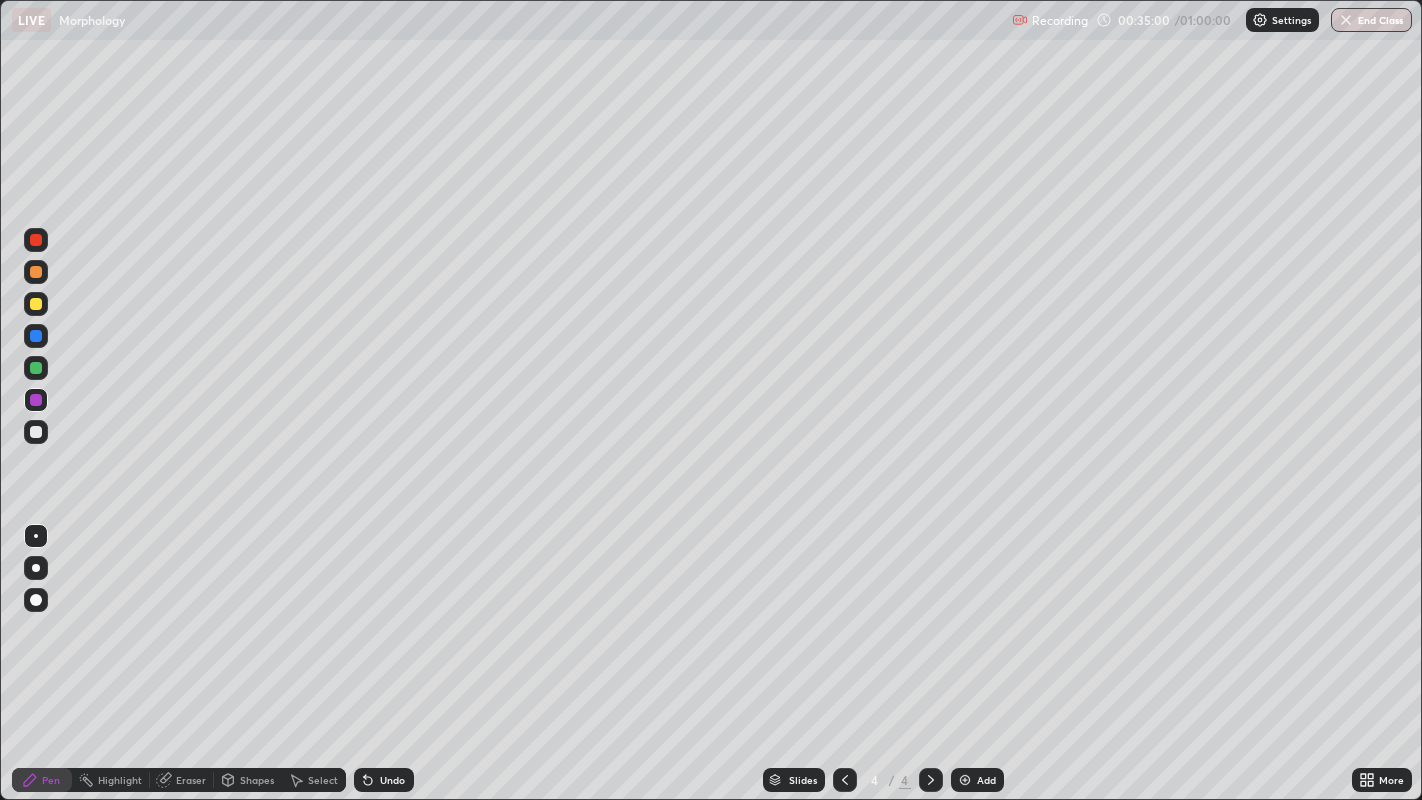 click at bounding box center (36, 432) 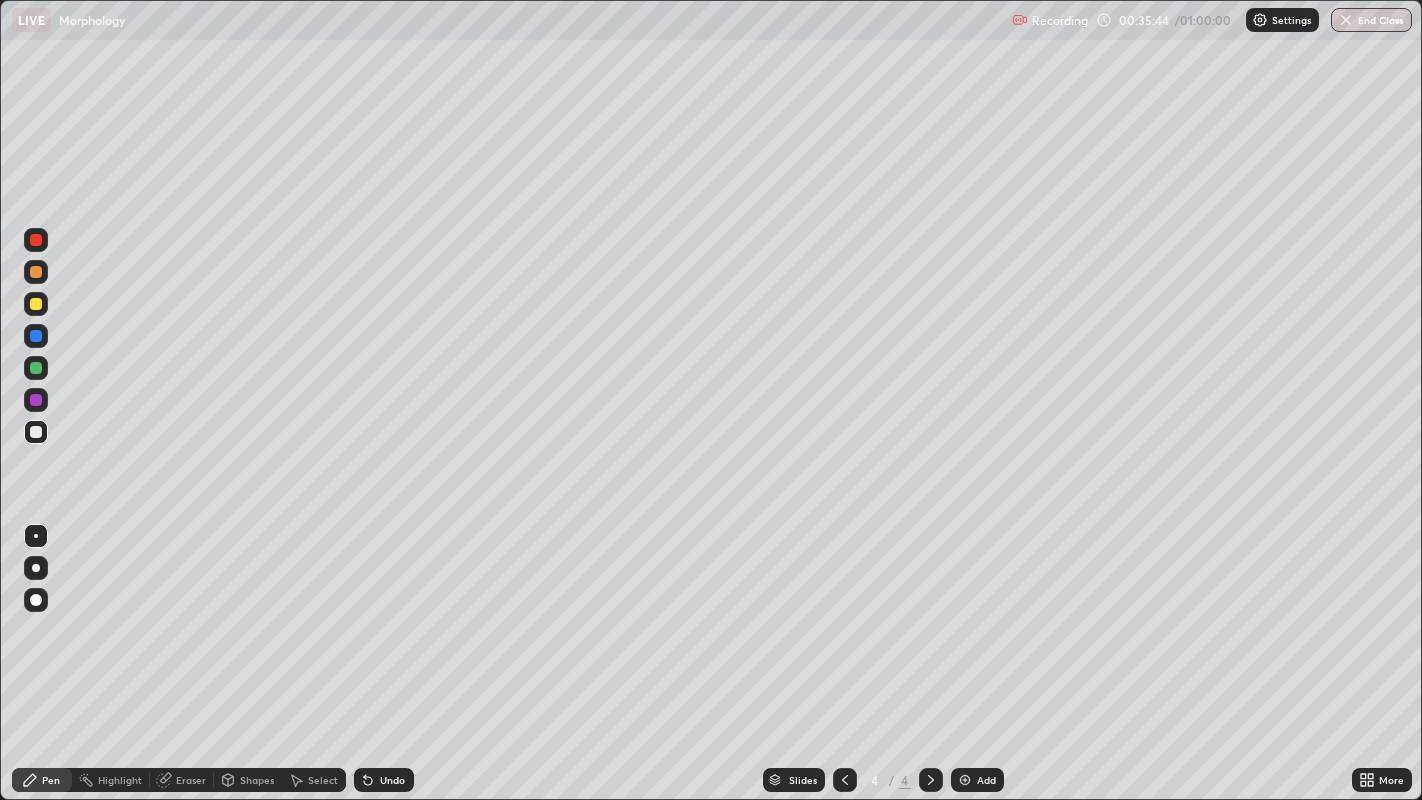 click at bounding box center [36, 304] 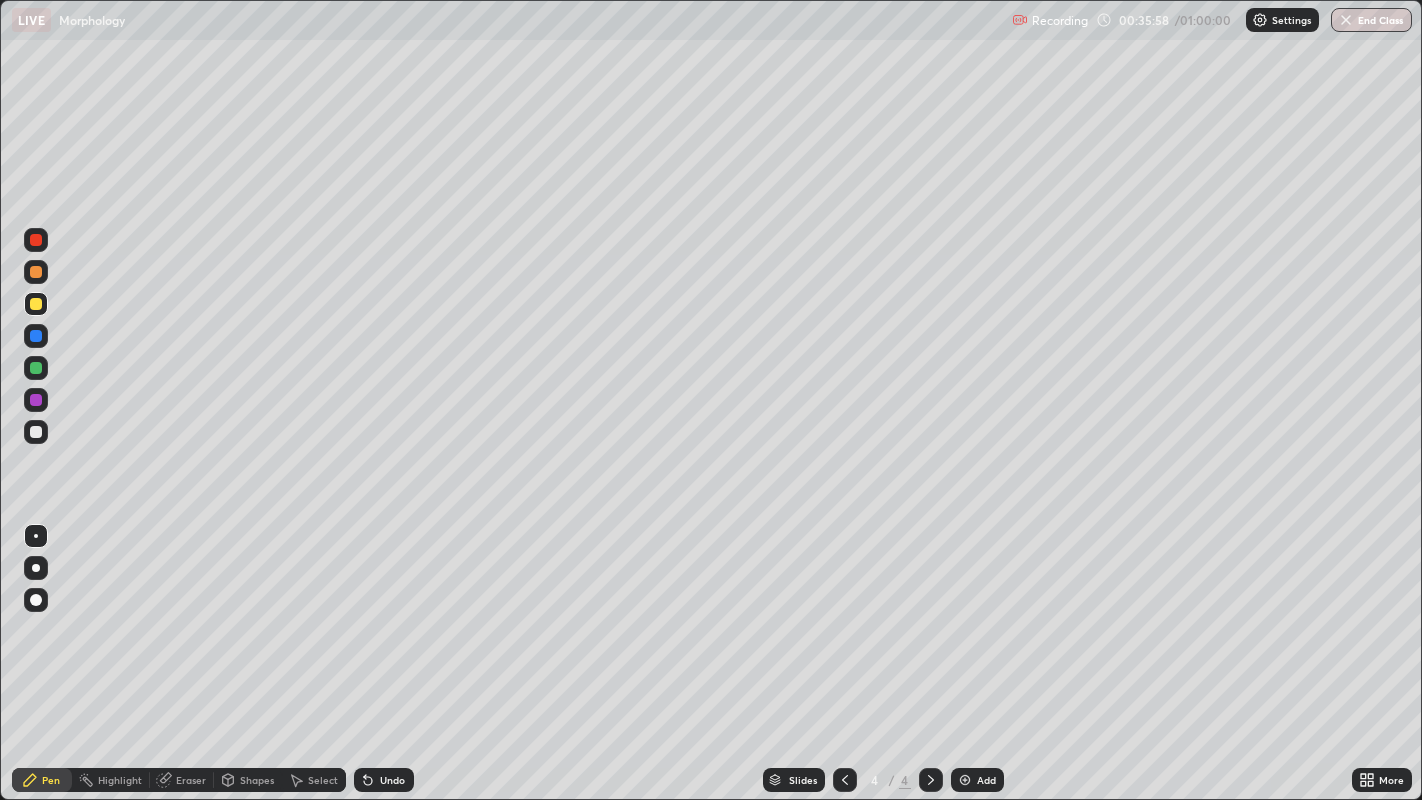 click at bounding box center (36, 432) 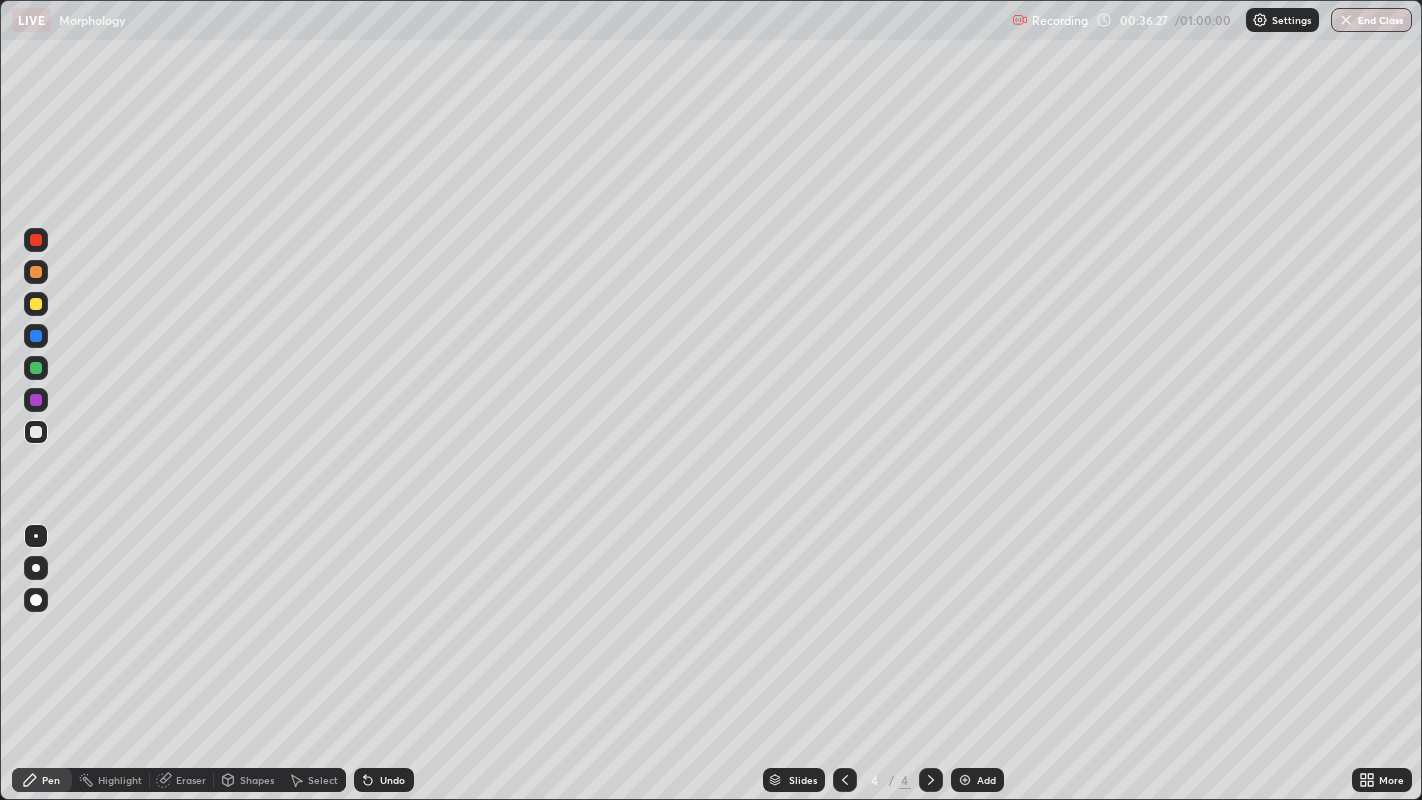 click on "Undo" at bounding box center (384, 780) 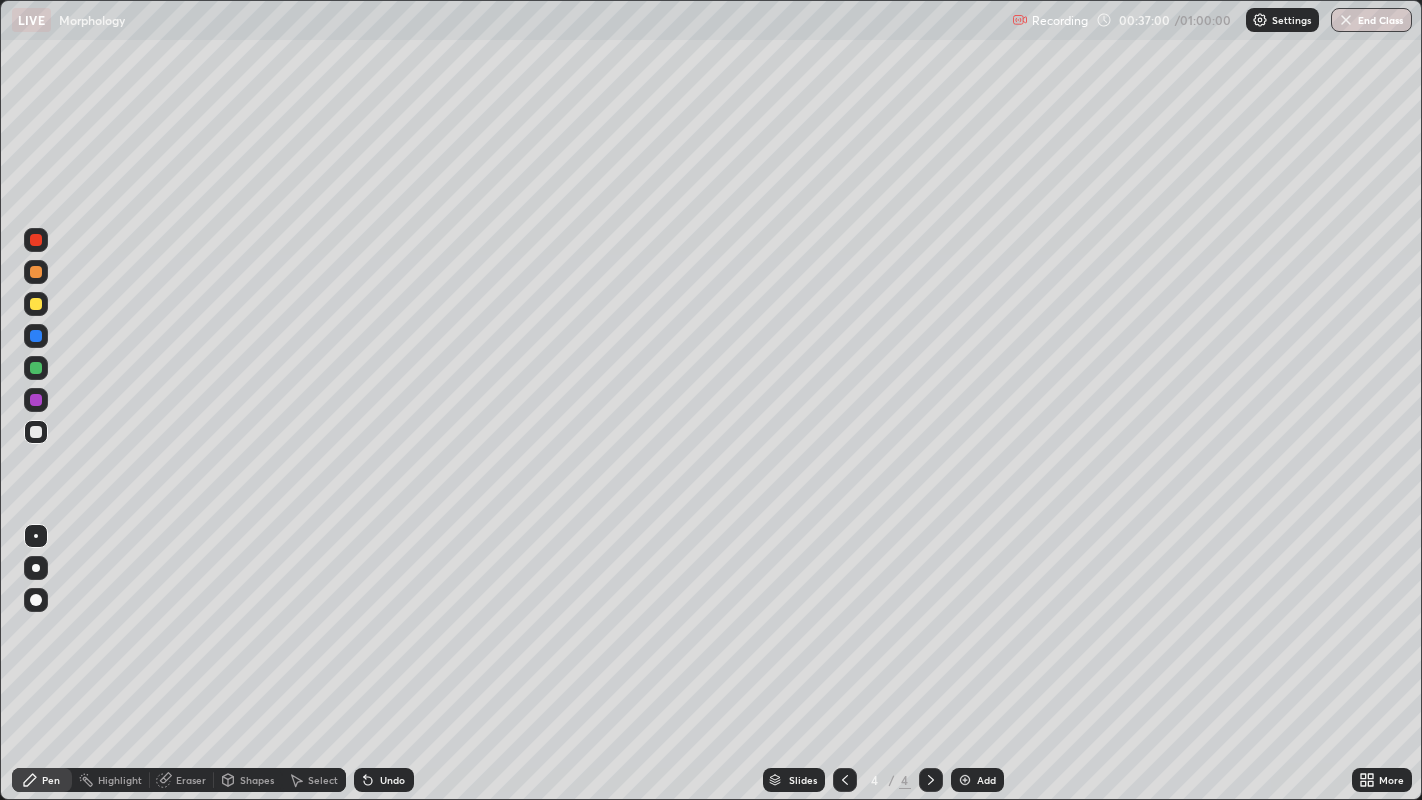 click at bounding box center (36, 368) 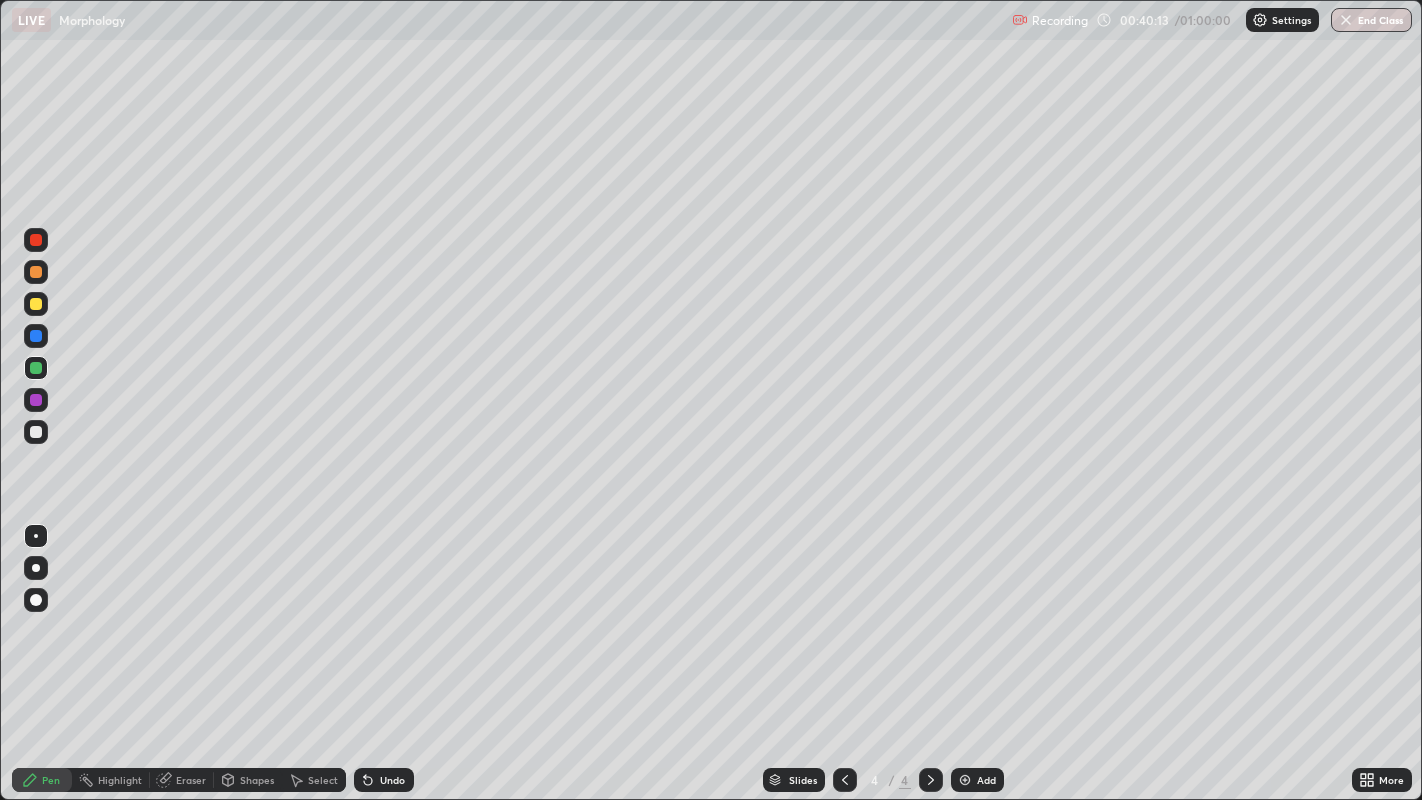 click on "Undo" at bounding box center (384, 780) 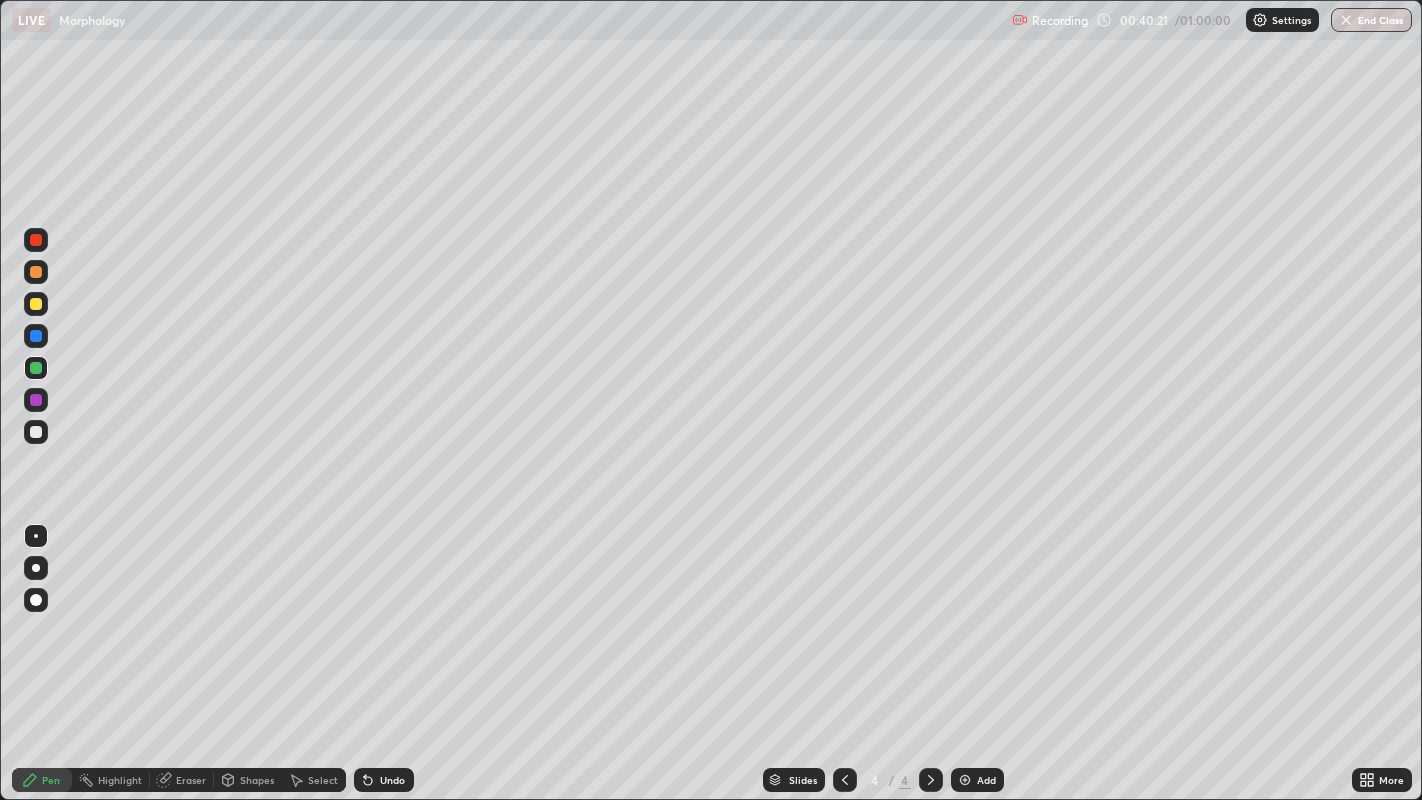 click on "Undo" at bounding box center (384, 780) 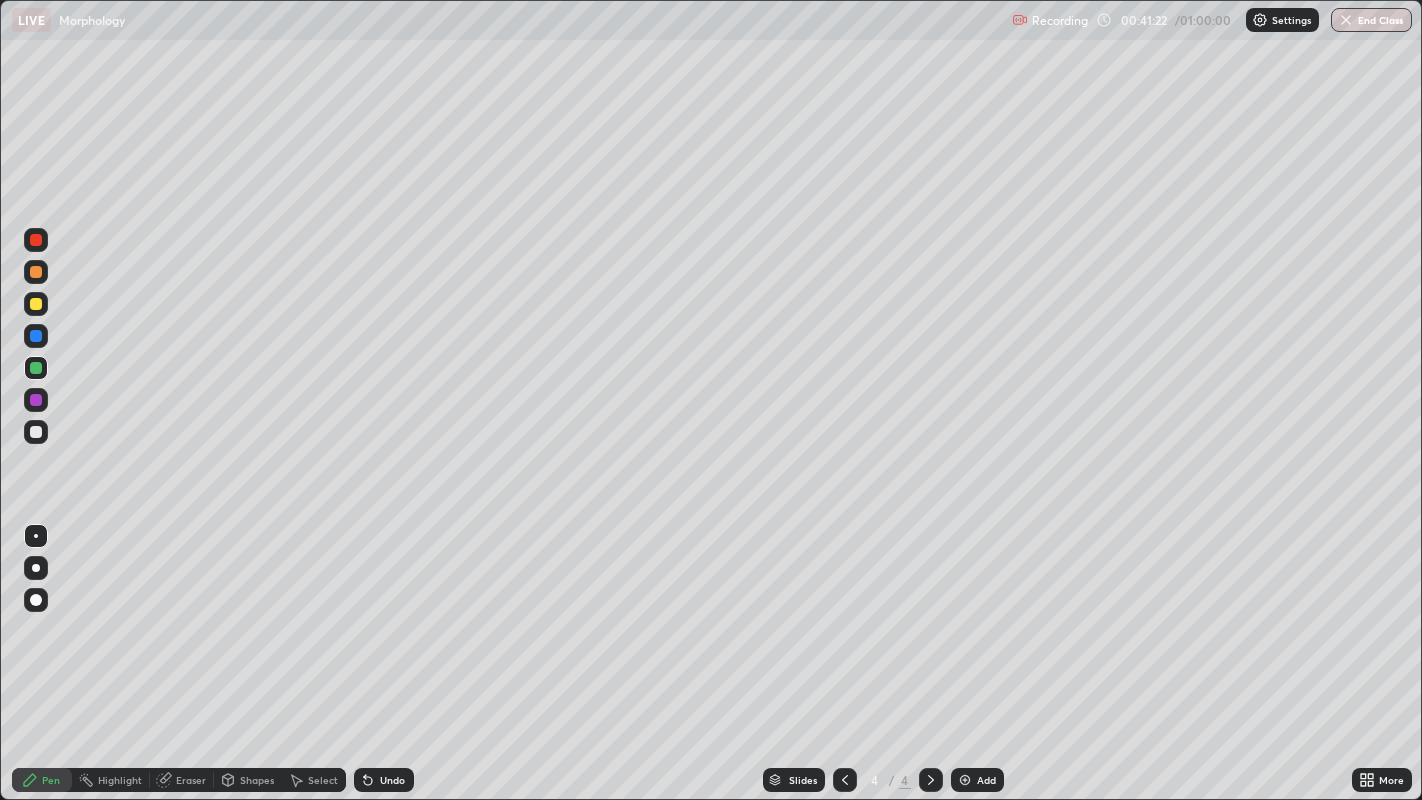 click at bounding box center (36, 400) 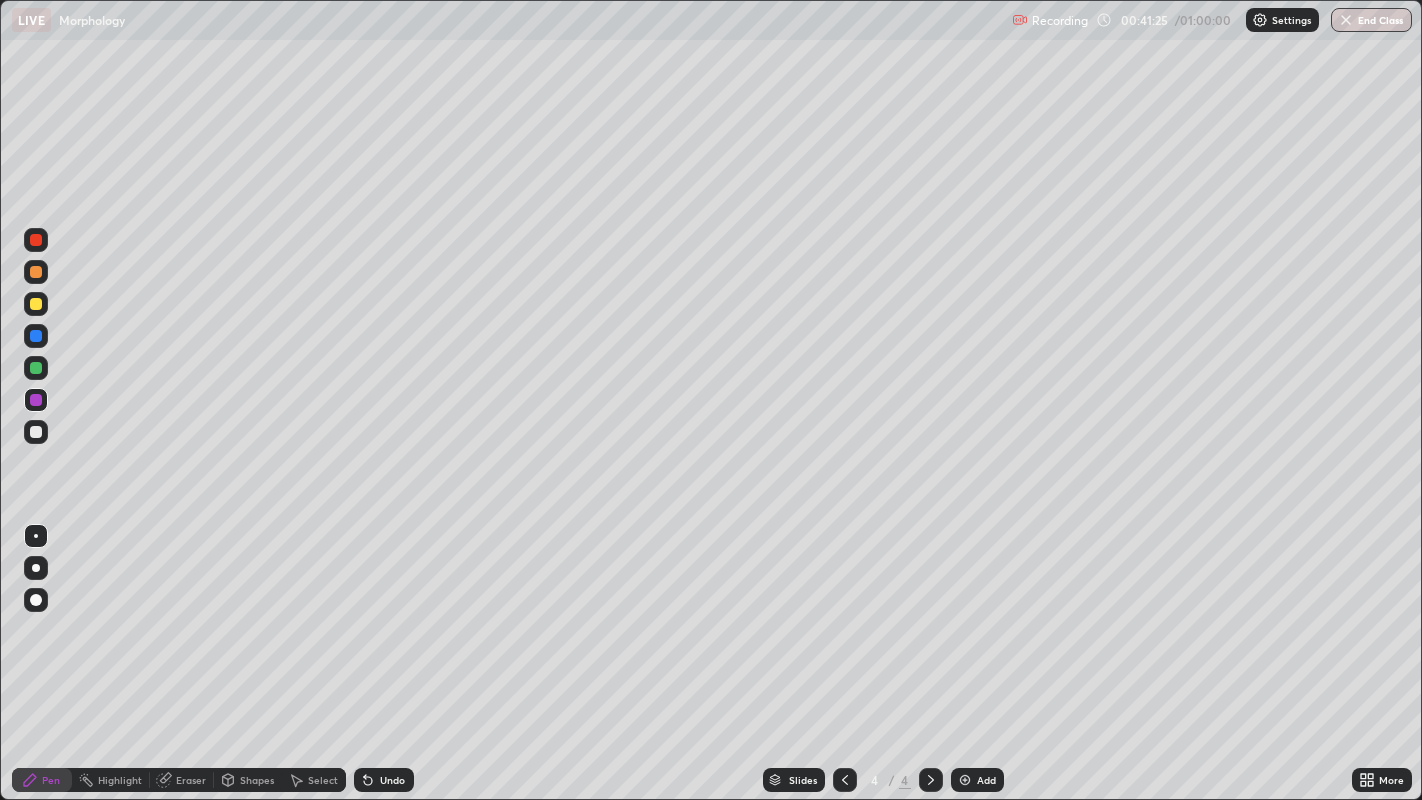 click at bounding box center (36, 272) 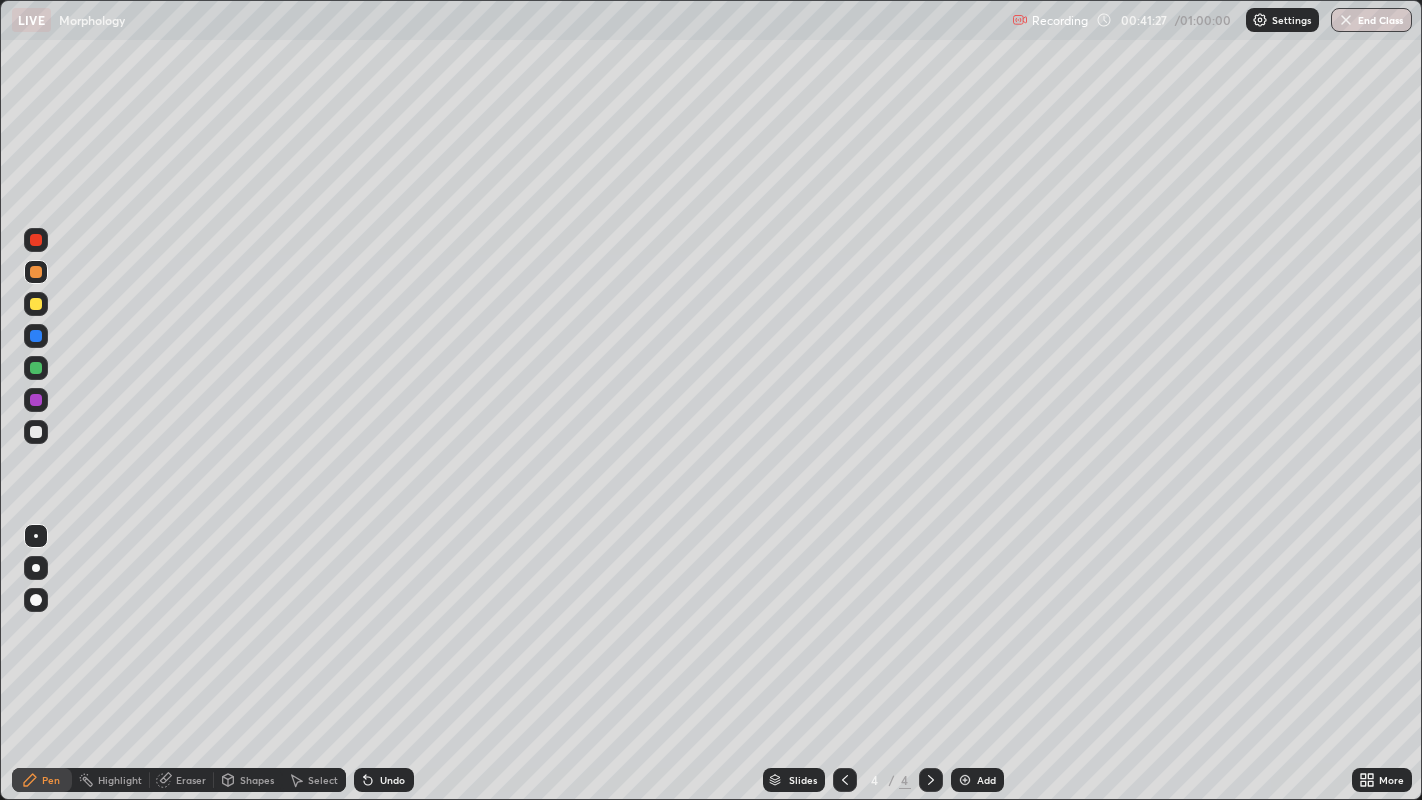 click at bounding box center (36, 304) 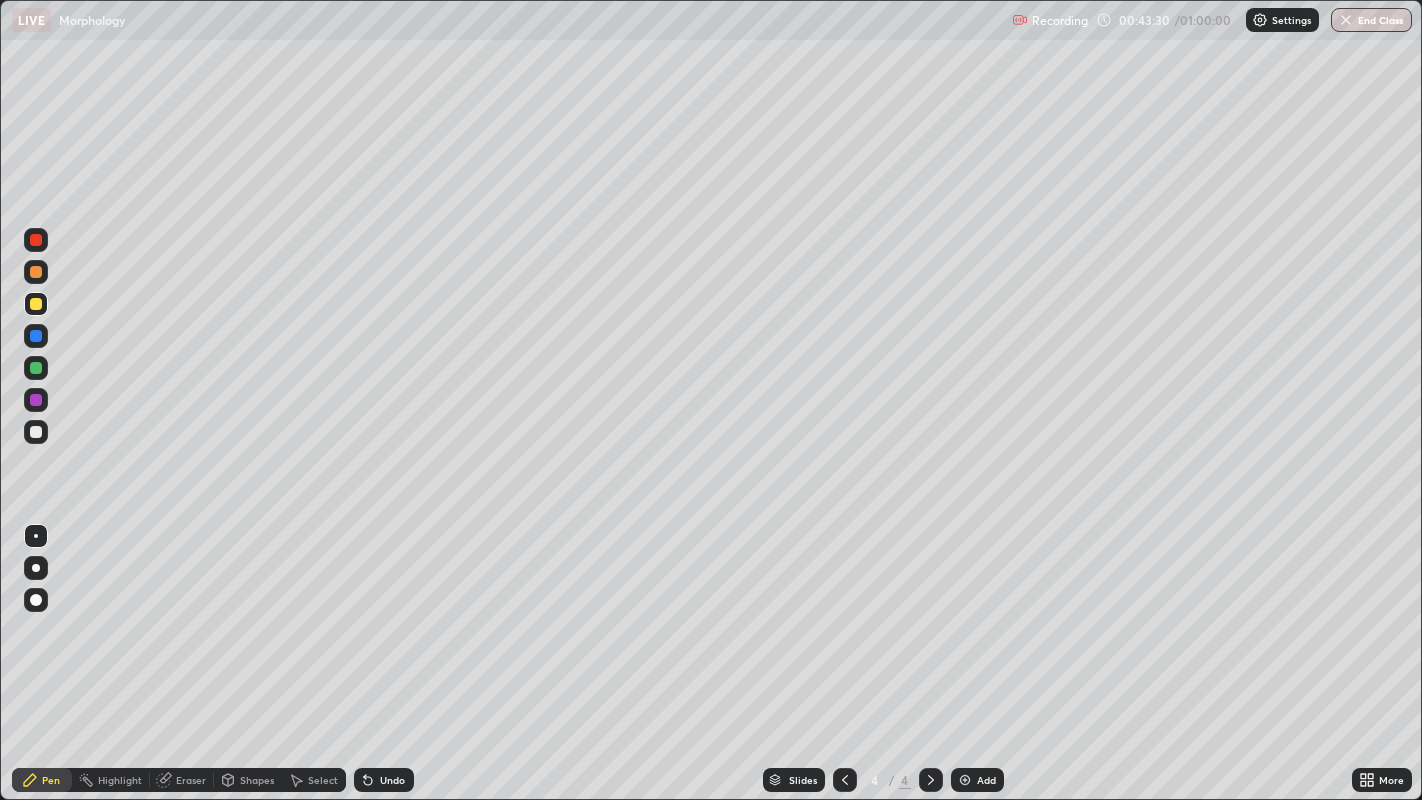 click on "Undo" at bounding box center (392, 780) 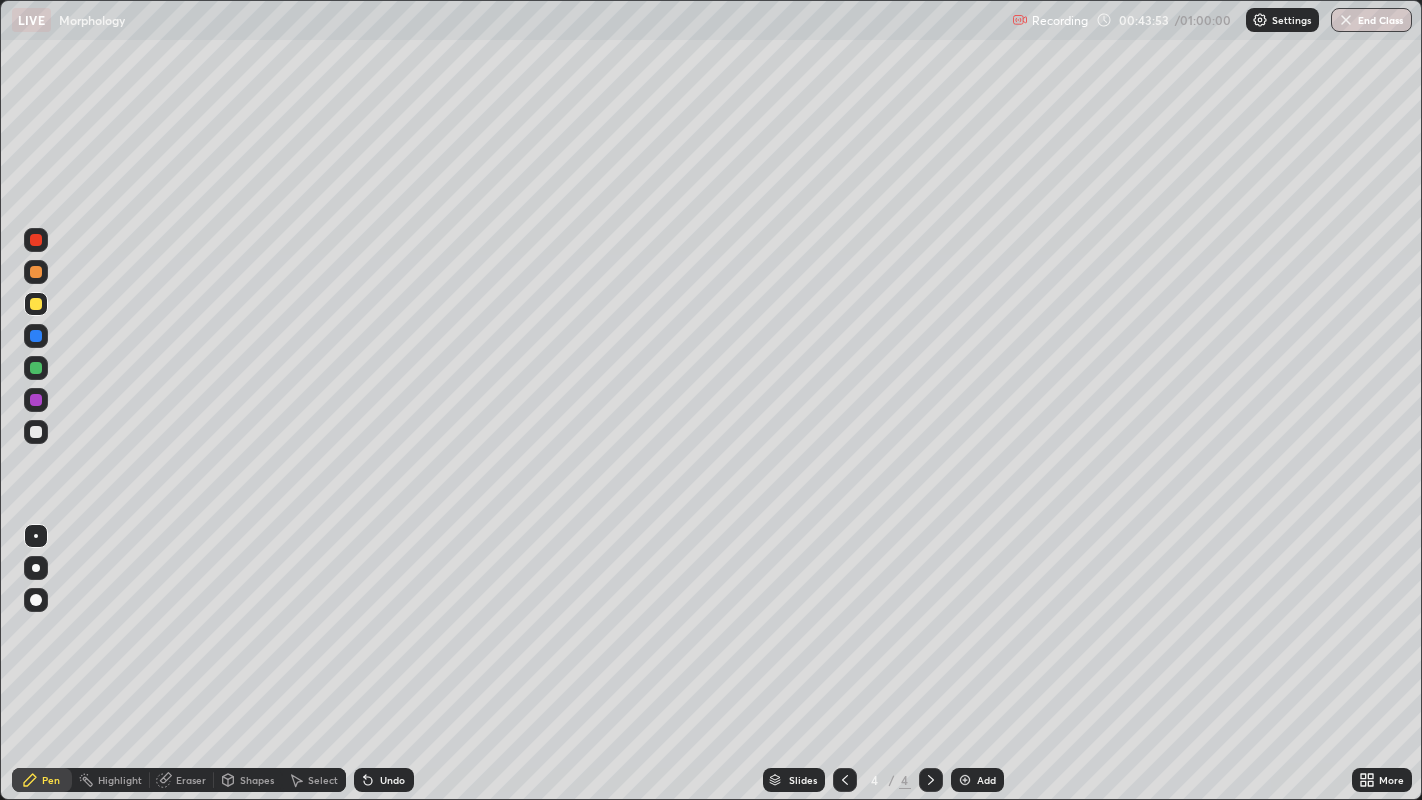 click on "Slides 4 / 4 Add" at bounding box center [883, 780] 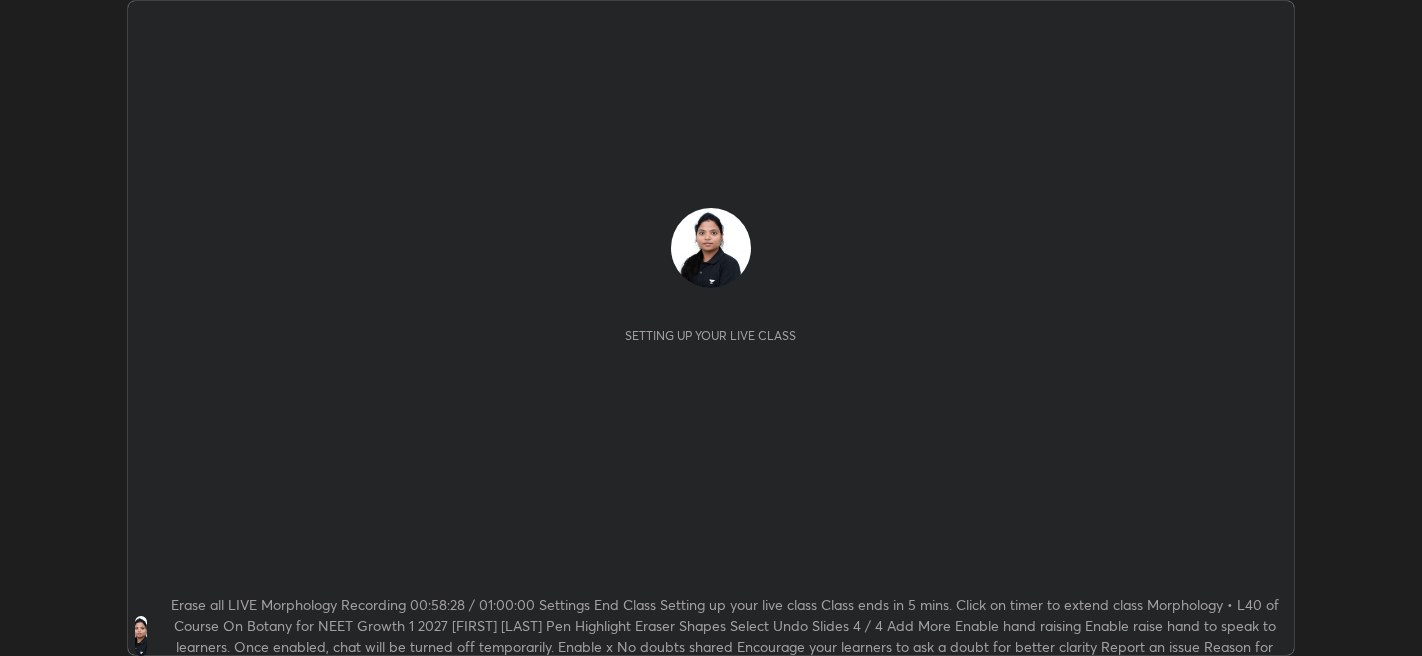 scroll, scrollTop: 0, scrollLeft: 0, axis: both 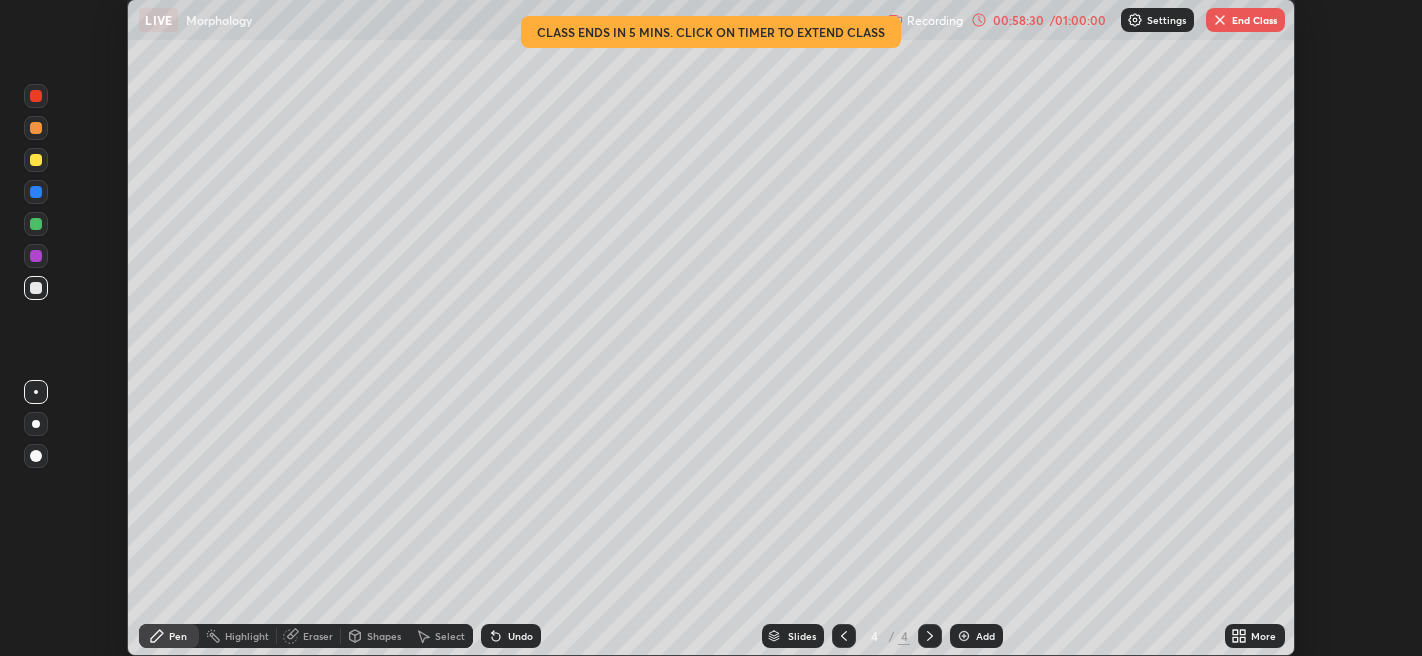 click on "End Class" at bounding box center [1245, 20] 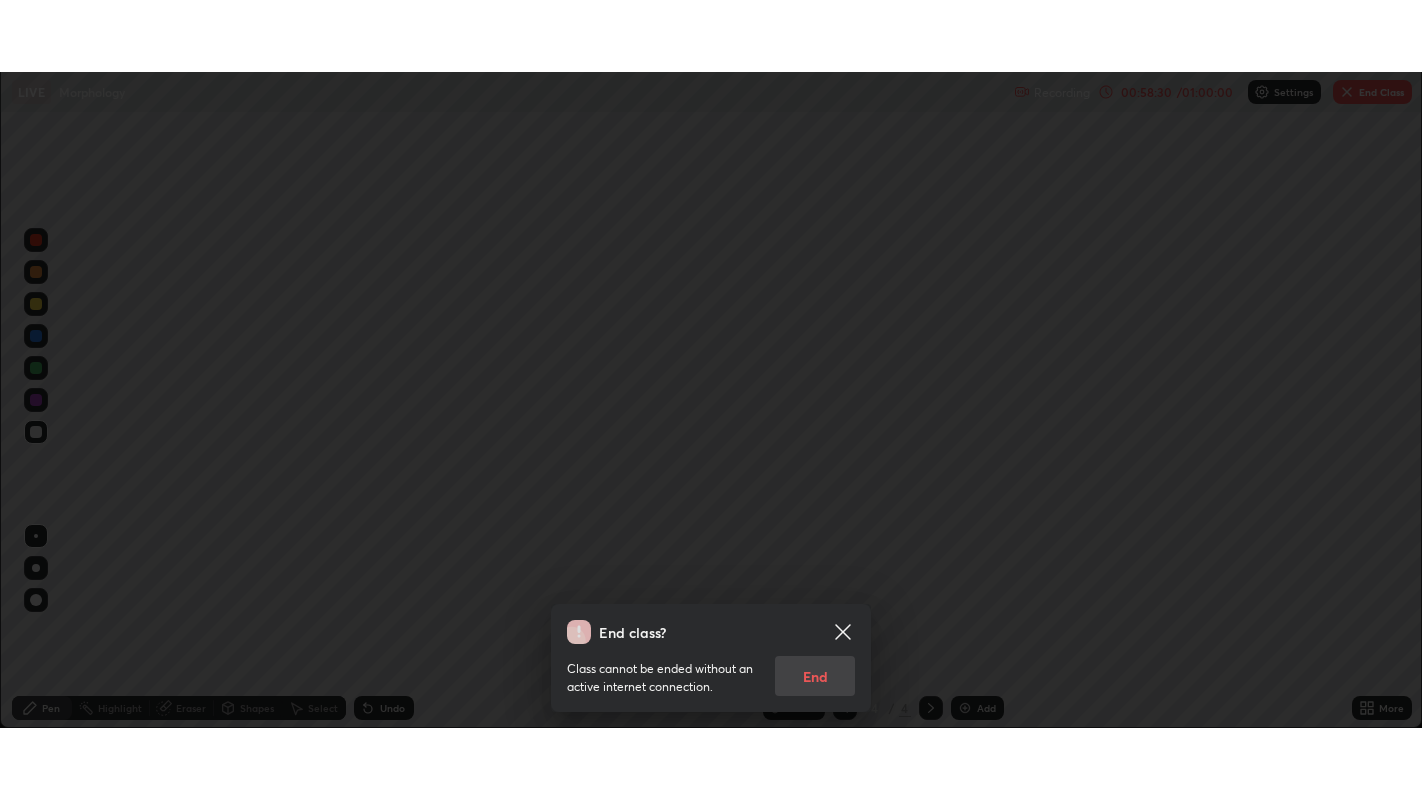 scroll, scrollTop: 99200, scrollLeft: 98577, axis: both 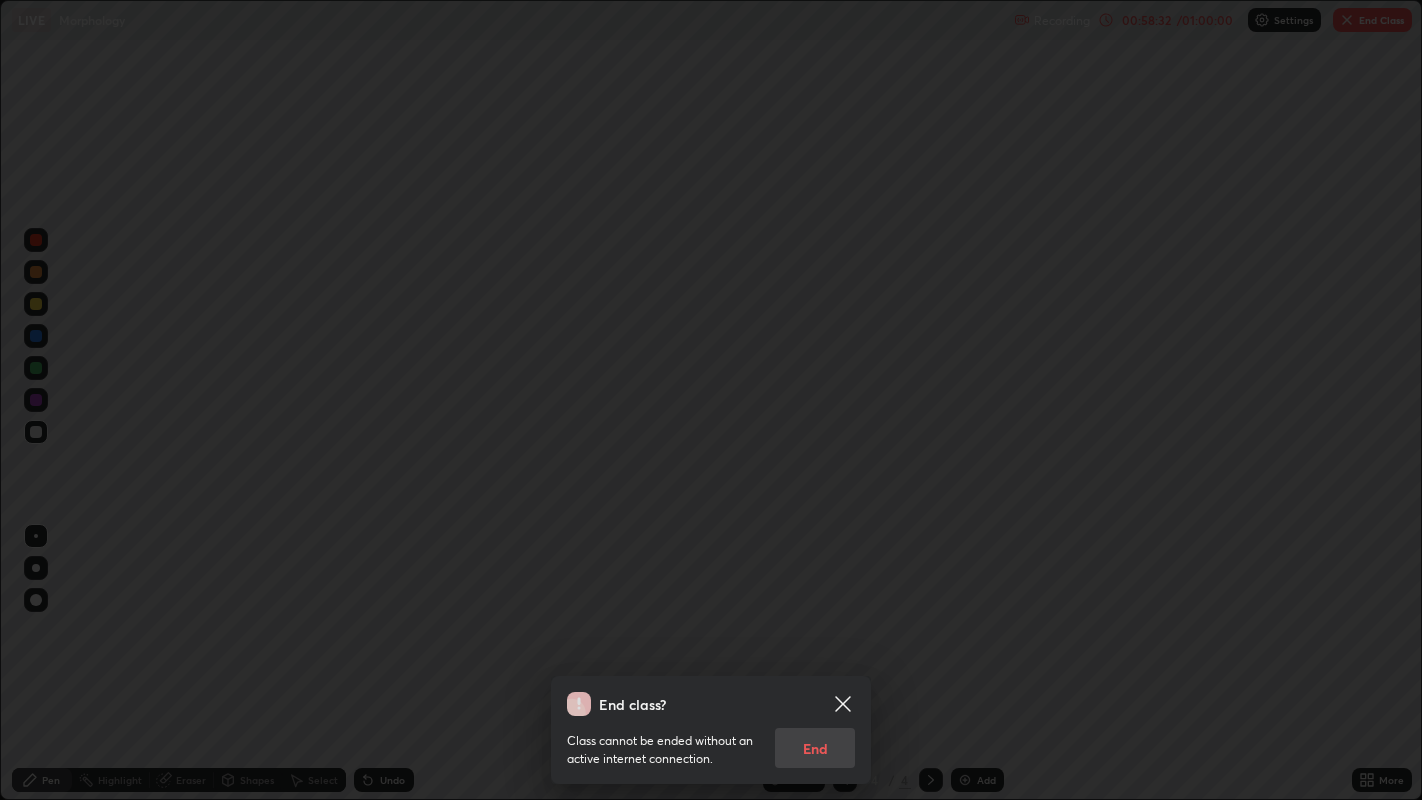 click on "Class cannot be ended without an active internet connection. End" at bounding box center [711, 742] 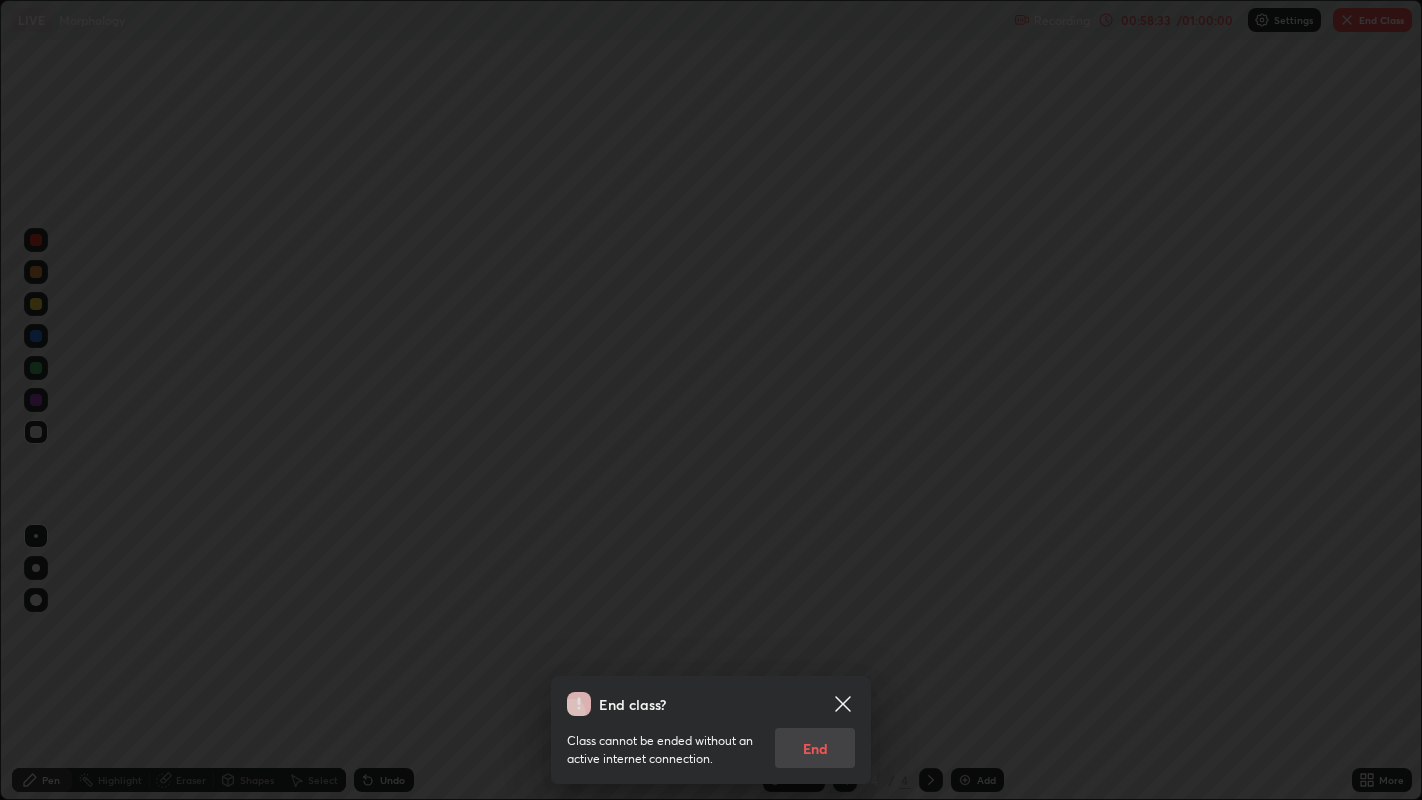 click on "Class cannot be ended without an active internet connection. End" at bounding box center [711, 742] 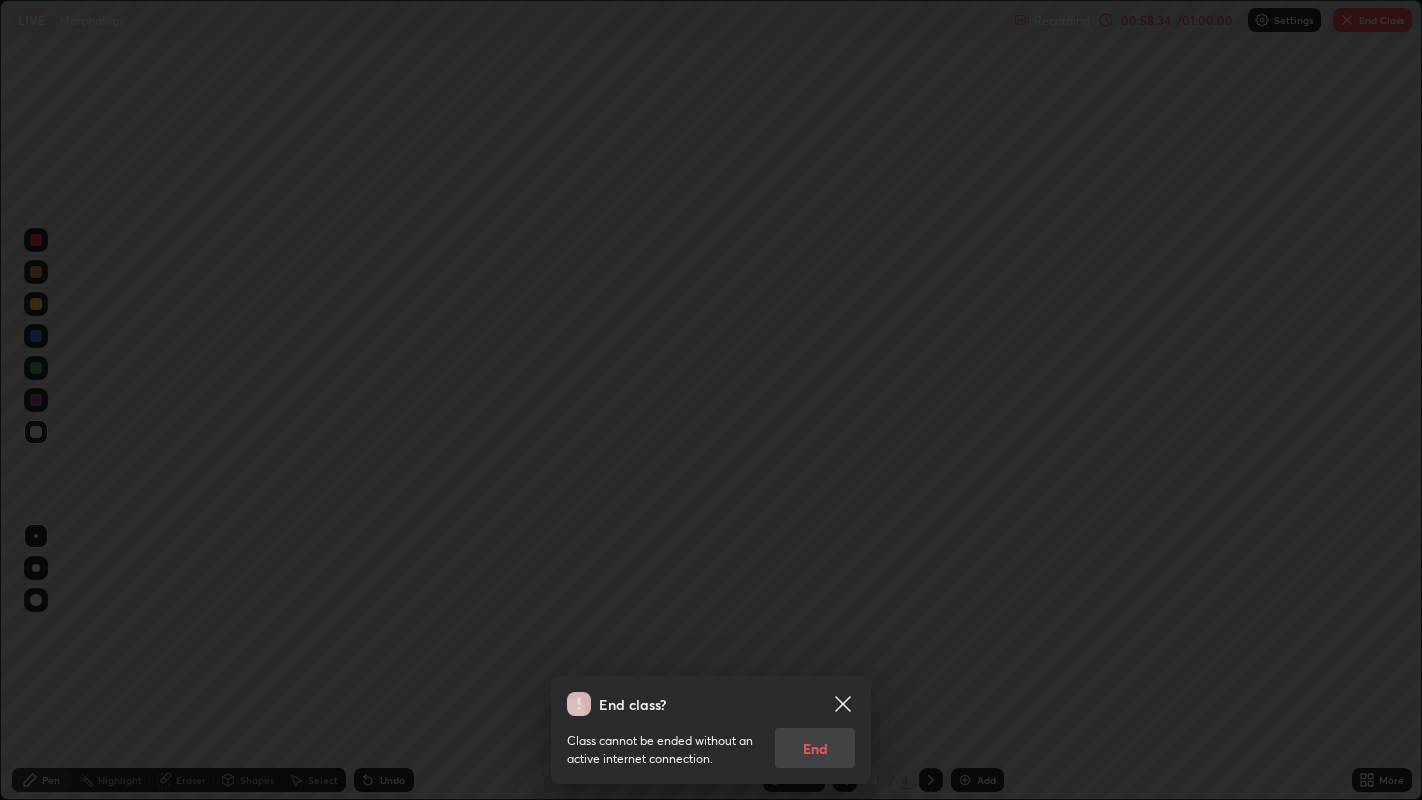 click on "Class cannot be ended without an active internet connection. End" at bounding box center [711, 742] 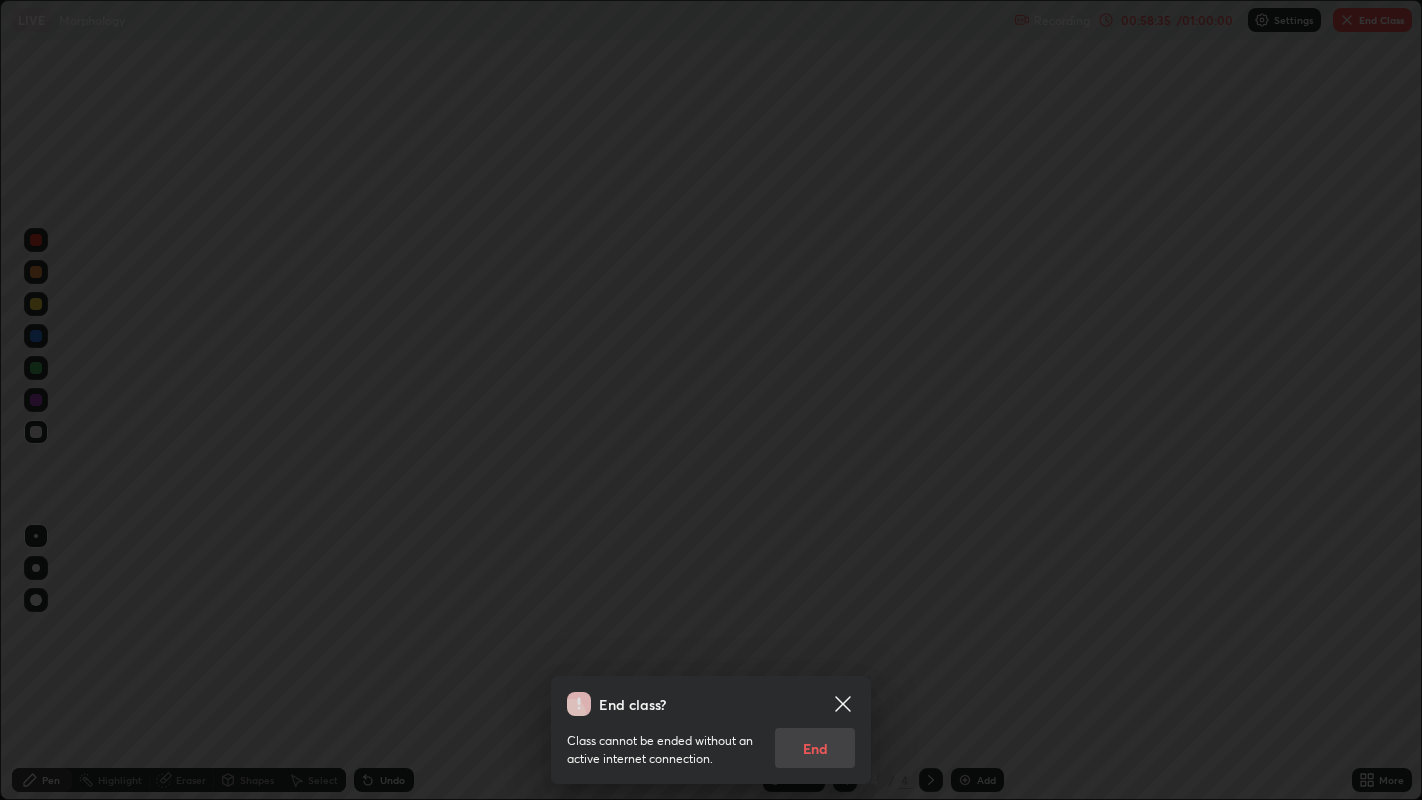 click on "Class cannot be ended without an active internet connection. End" at bounding box center (711, 742) 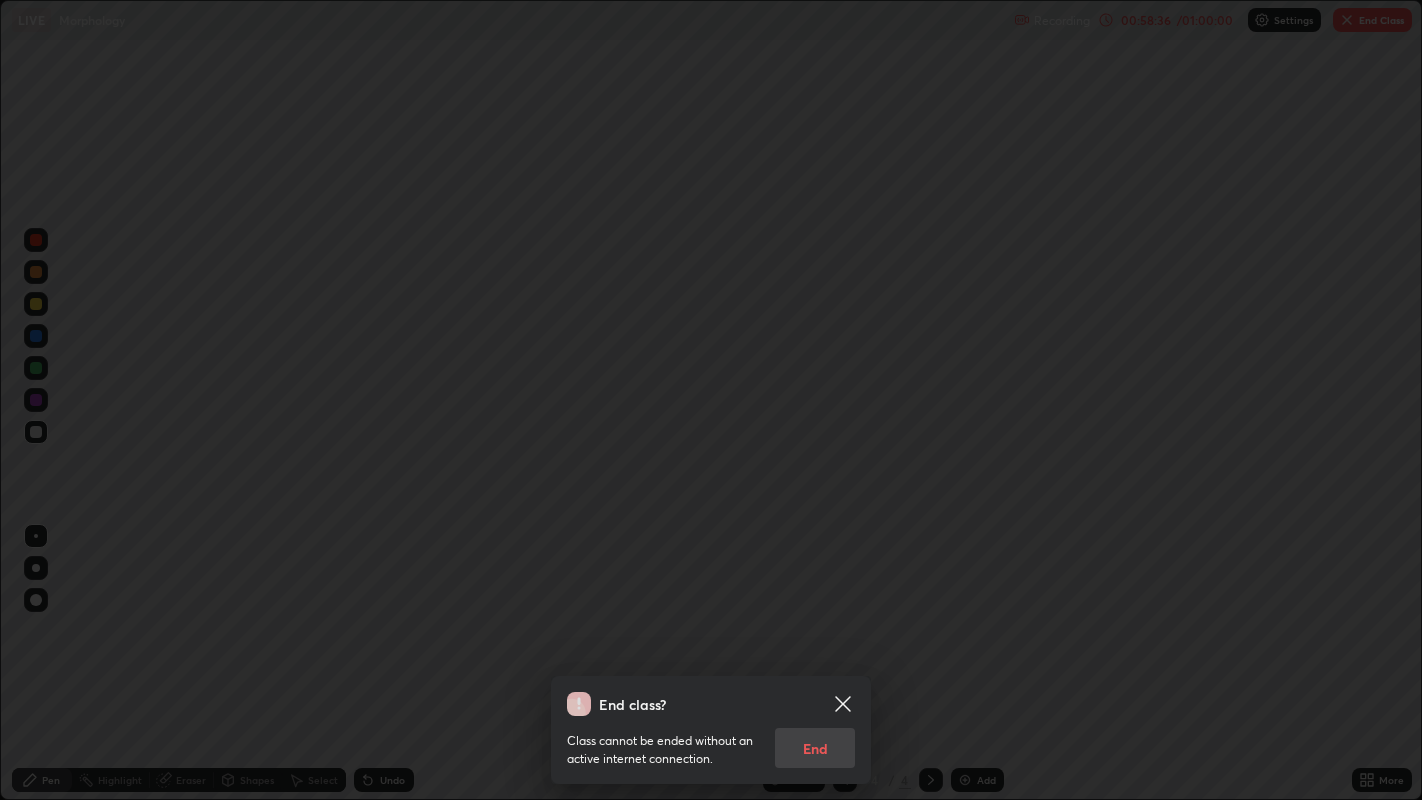 click on "Class cannot be ended without an active internet connection. End" at bounding box center (711, 742) 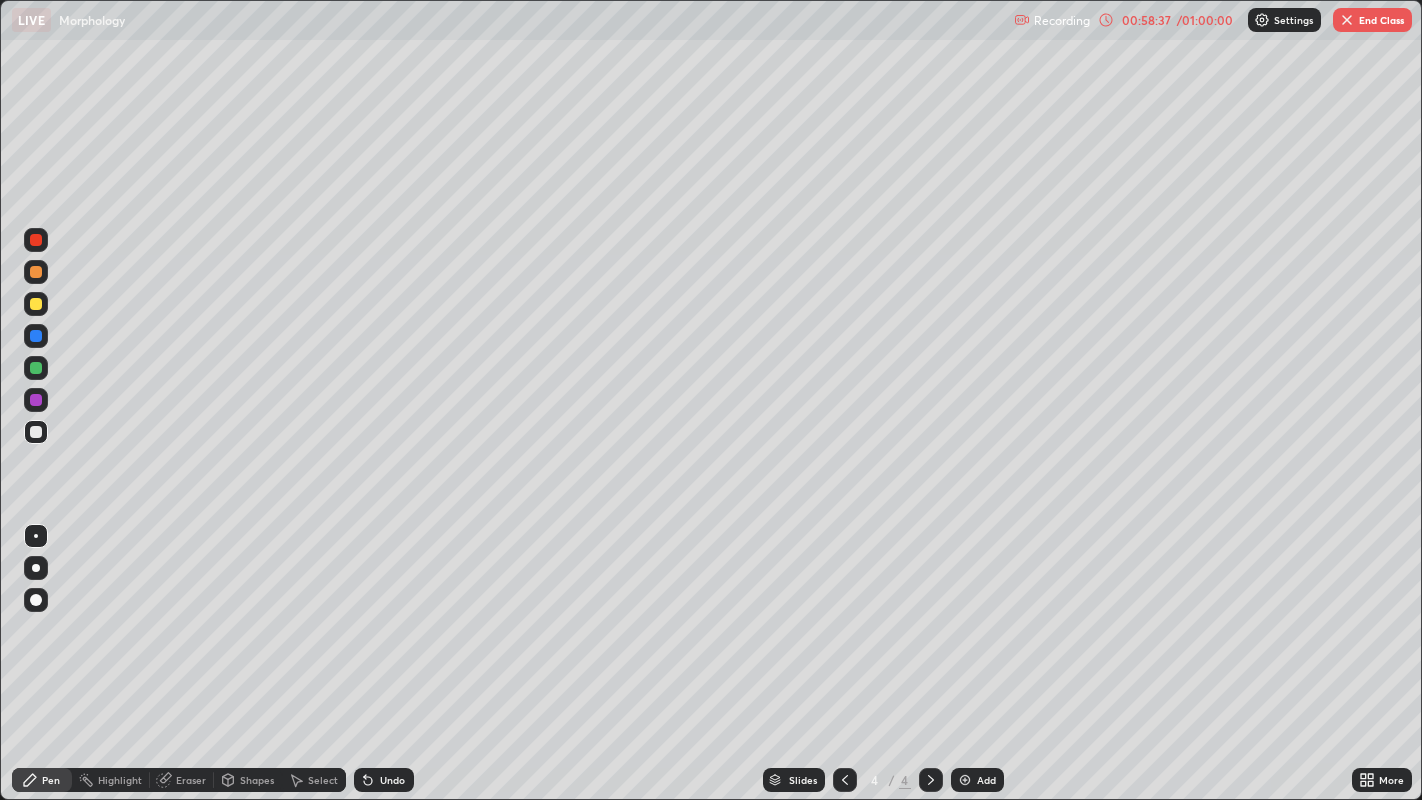 click on "End Class" at bounding box center [1372, 20] 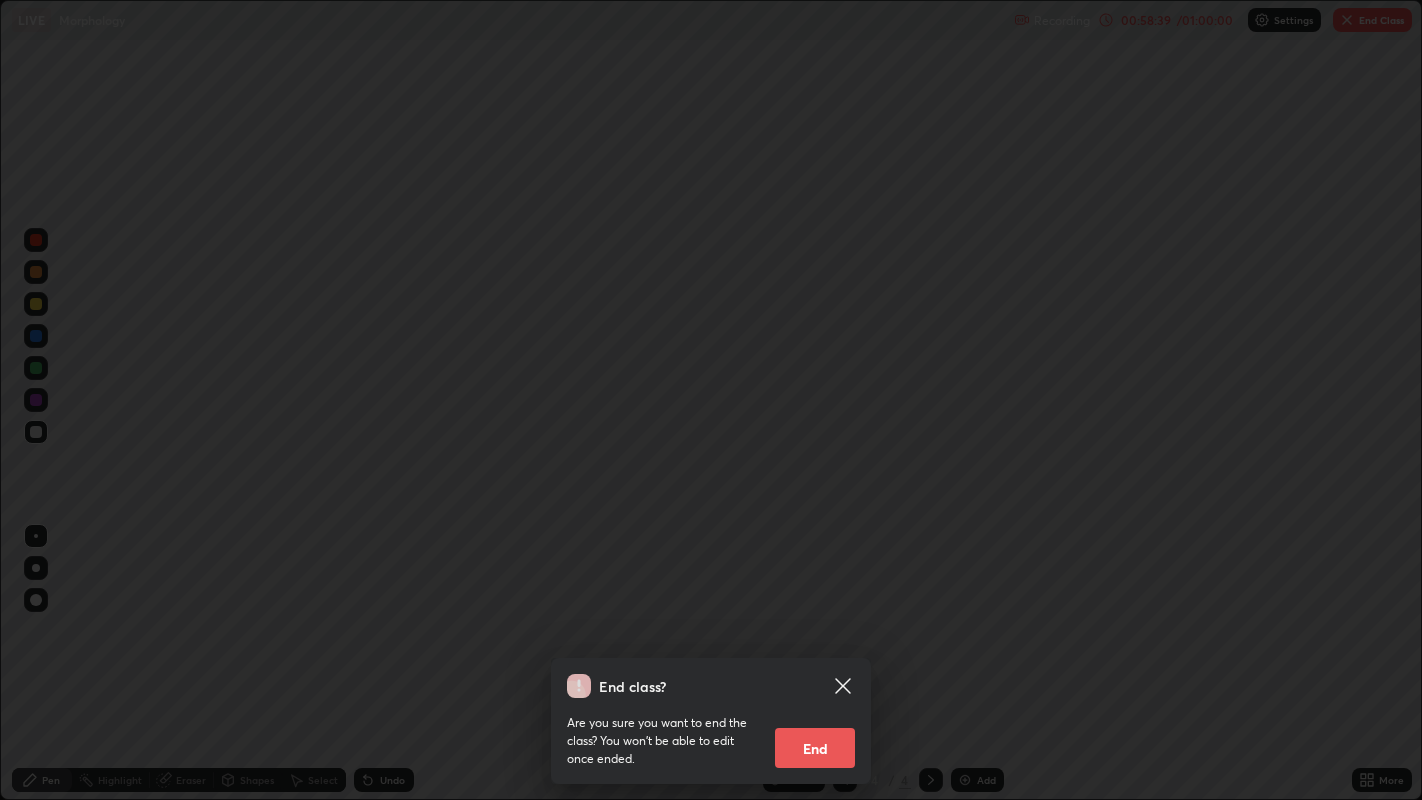 click on "End" at bounding box center (815, 748) 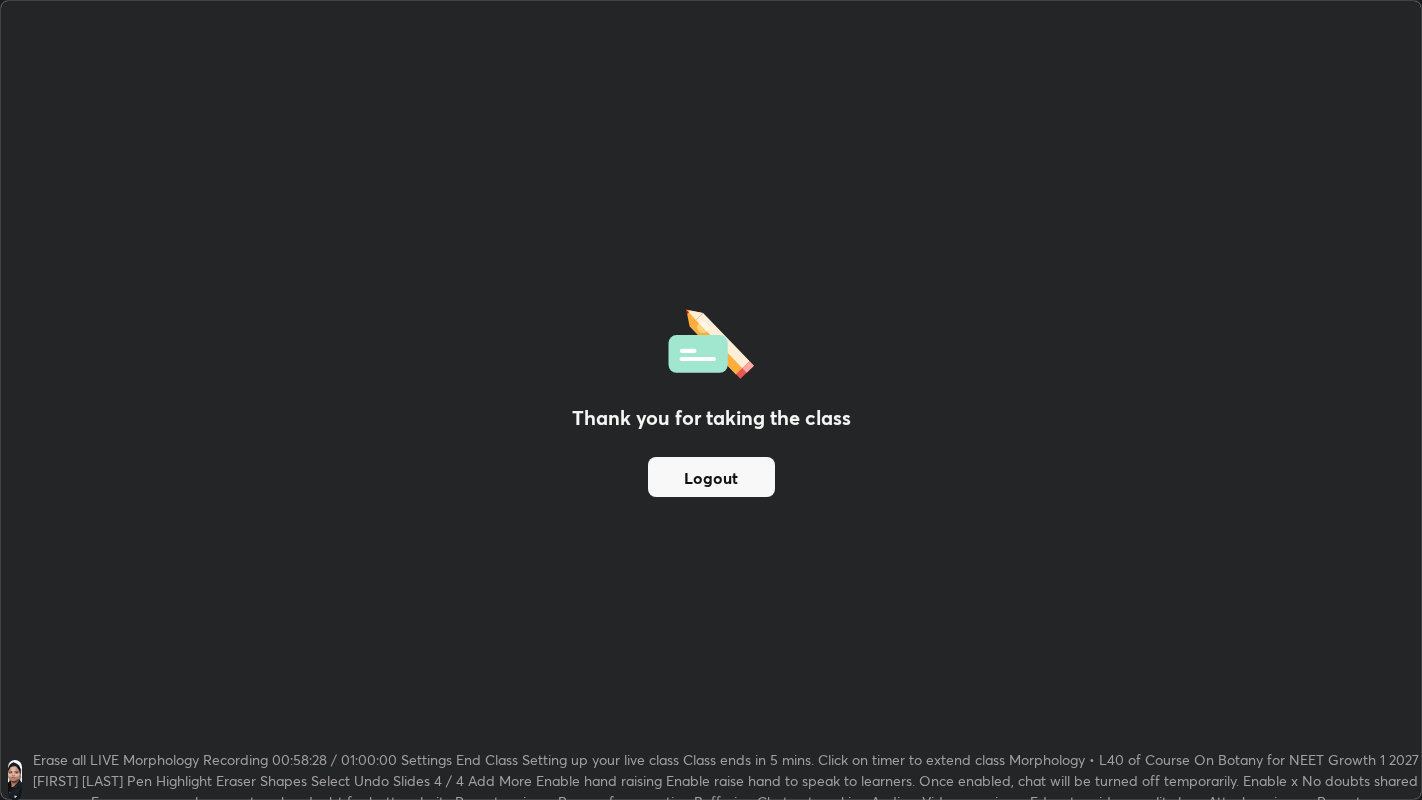 click on "Logout" at bounding box center [711, 477] 